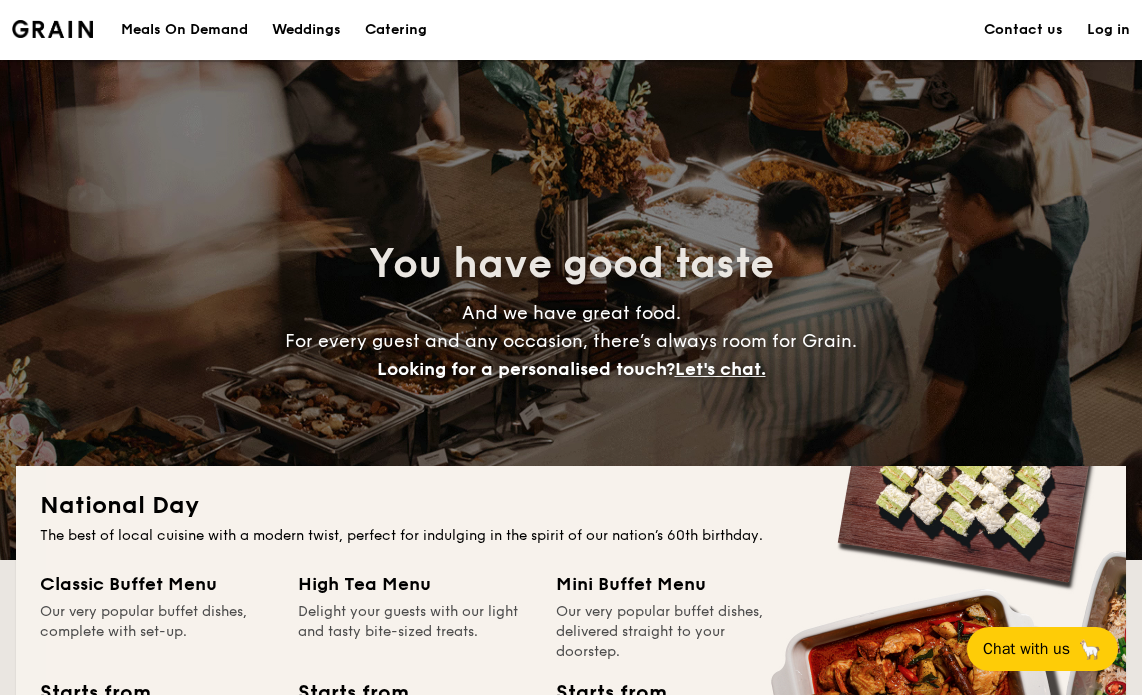 scroll, scrollTop: 0, scrollLeft: 0, axis: both 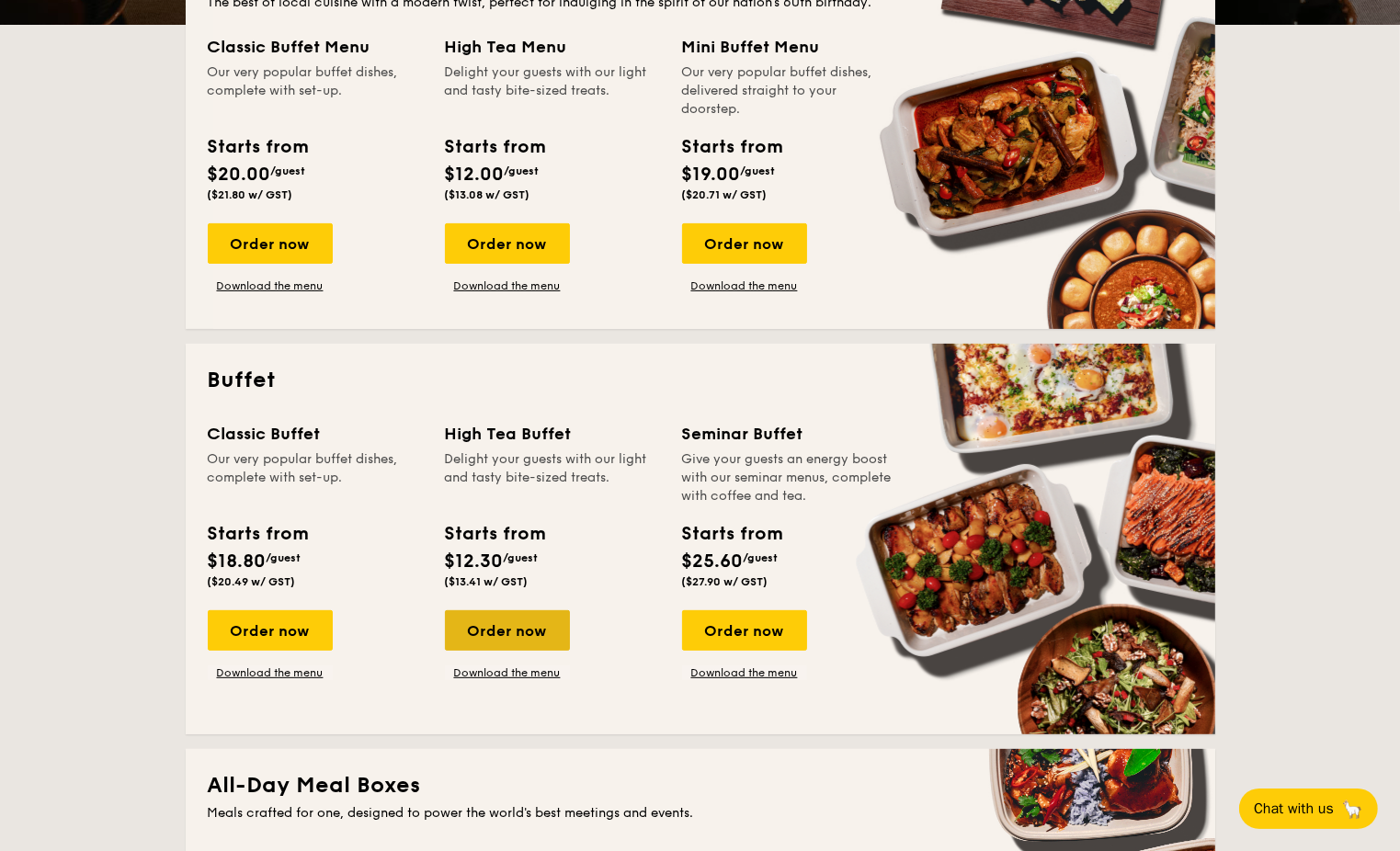 click on "Order now" at bounding box center [507, 630] 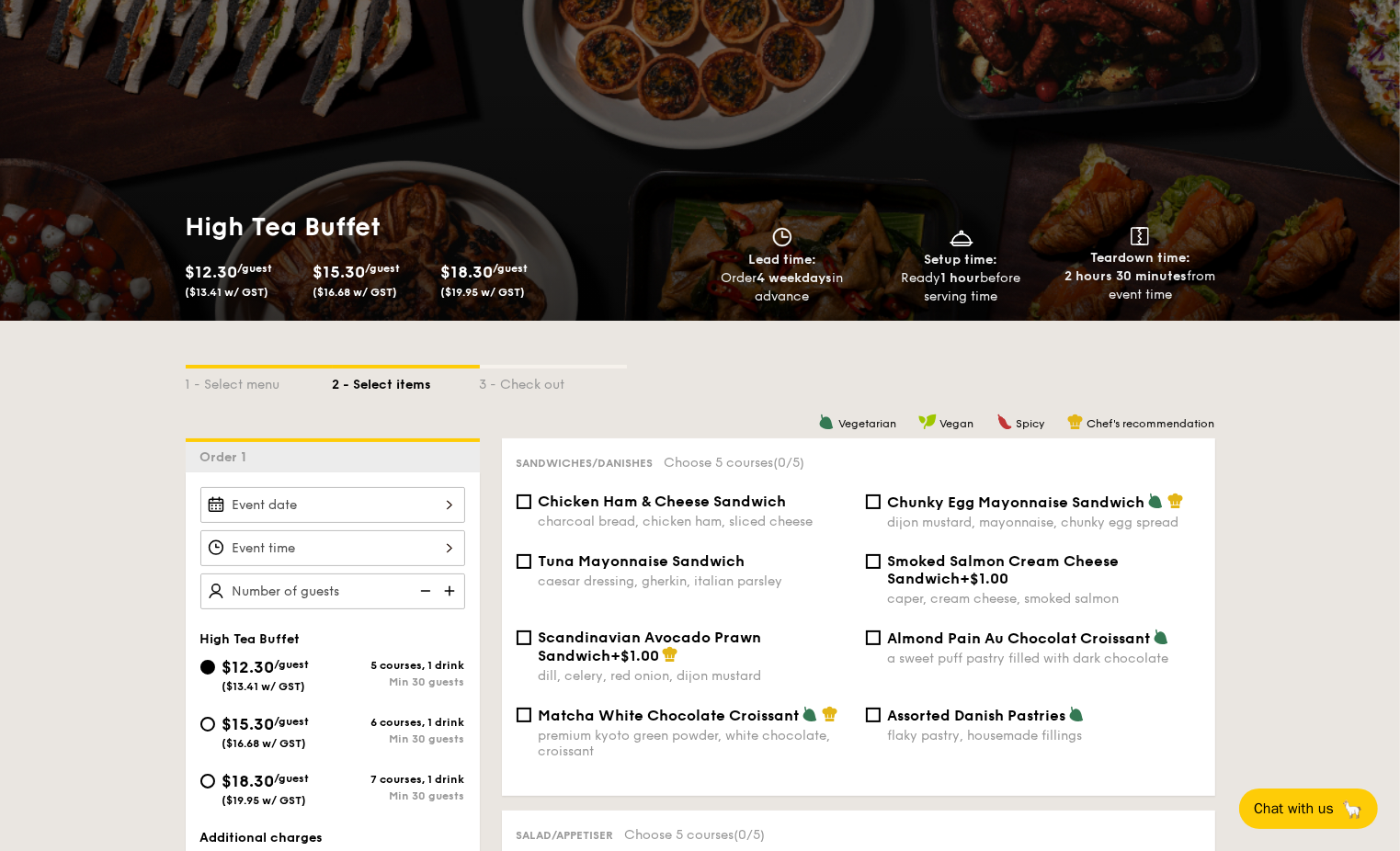 scroll, scrollTop: 122, scrollLeft: 0, axis: vertical 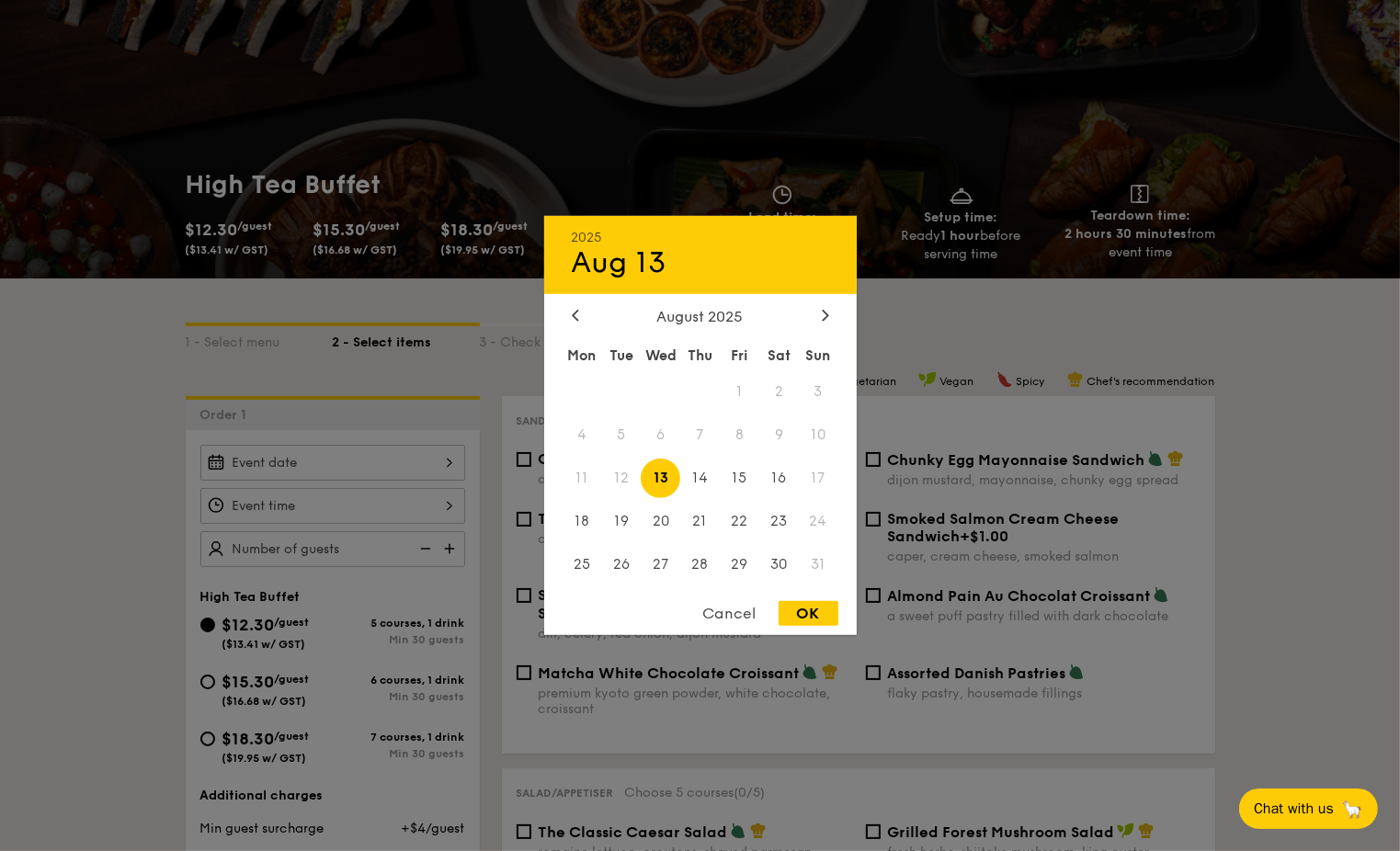 click on "2025   Aug 13       August 2025     Mon Tue Wed Thu Fri Sat Sun   1 2 3 4 5 6 7 8 9 10 11 12 13 14 15 16 17 18 19 20 21 22 23 24 25 26 27 28 29 30 31     Cancel   OK" at bounding box center (333, 462) 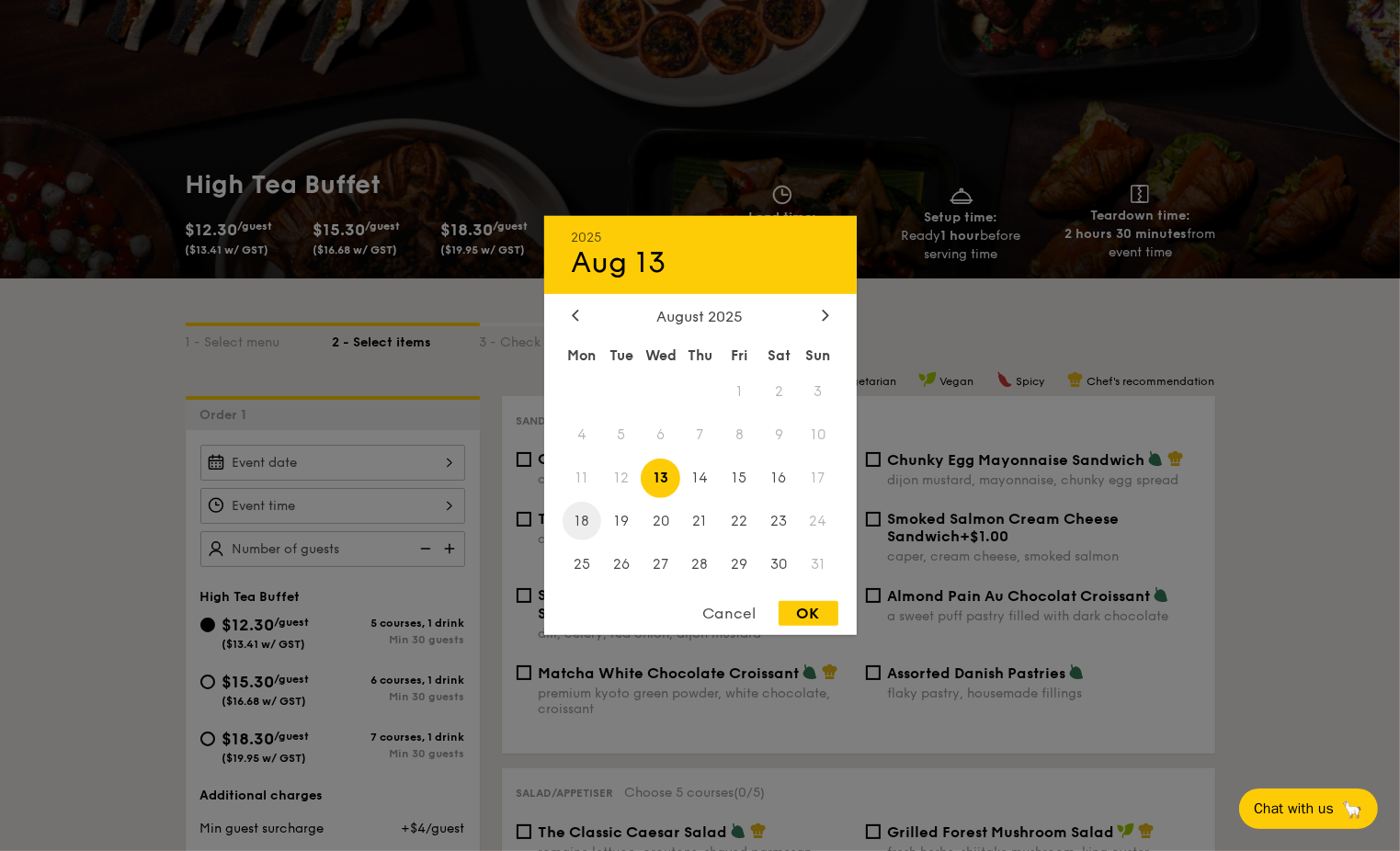 click on "18" at bounding box center [582, 520] 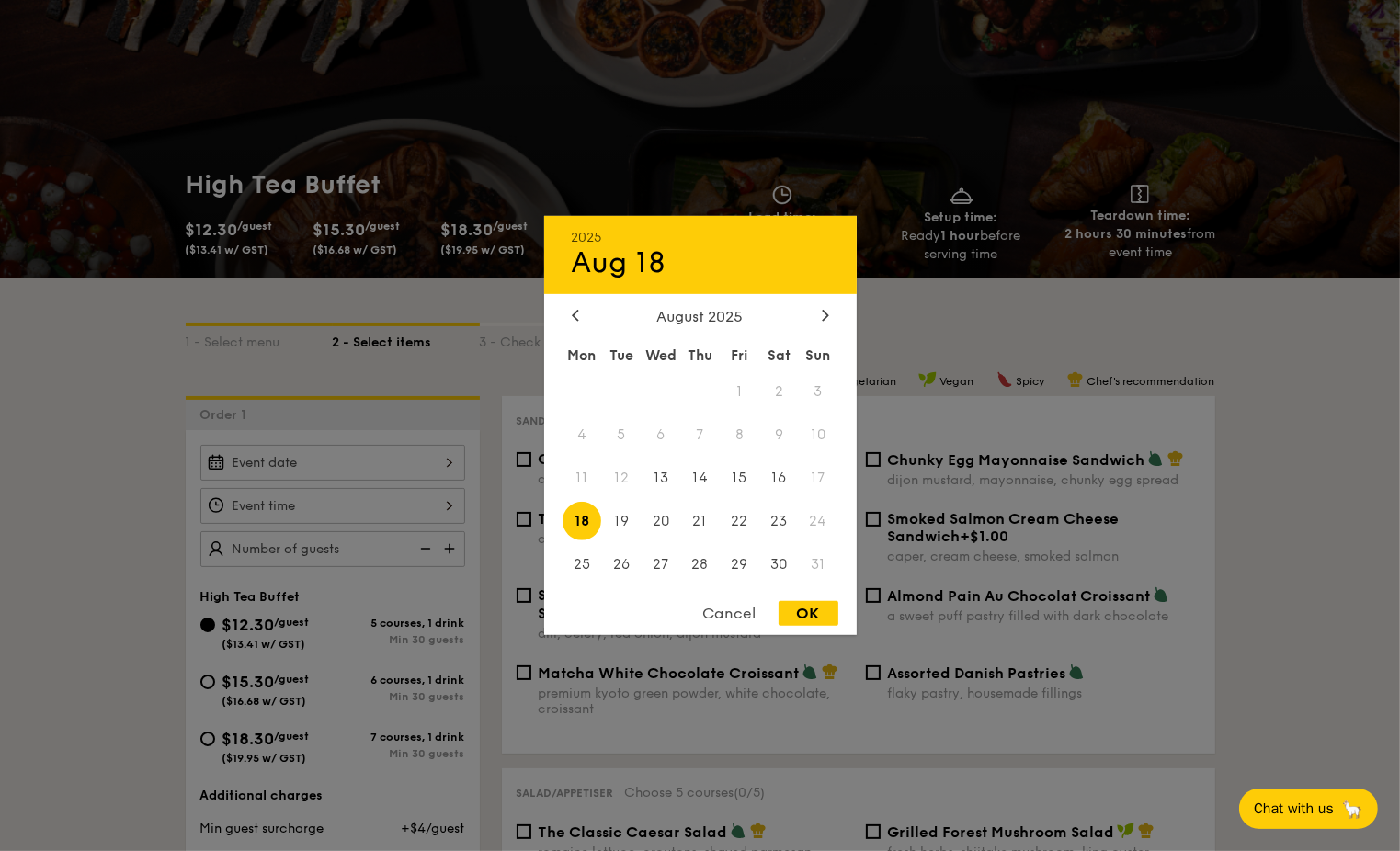 click on "OK" at bounding box center [808, 613] 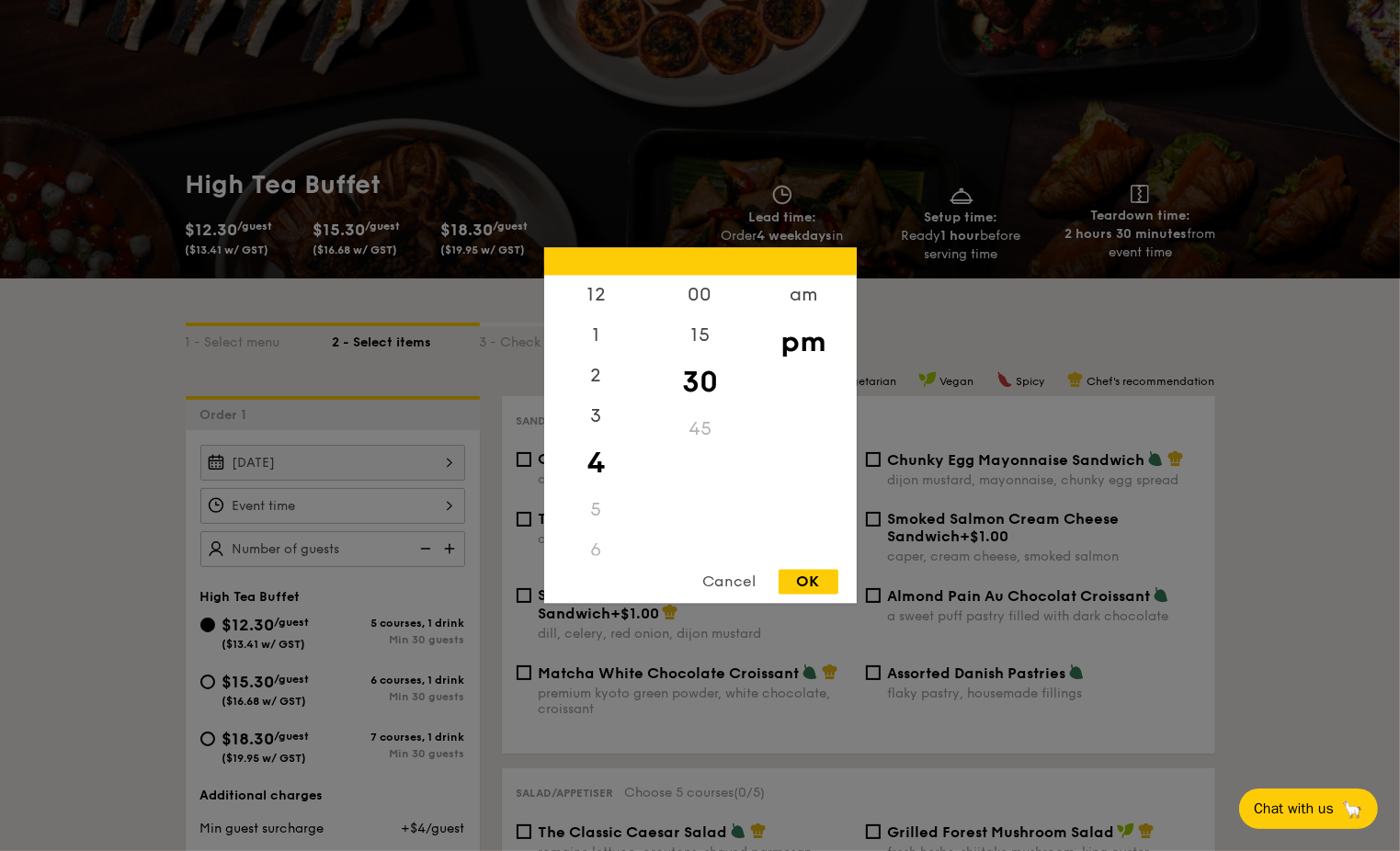 click on "12 1 2 3 4 5 6 7 8 9 10 11   00 15 30 45   am   pm   Cancel   OK" at bounding box center [333, 505] 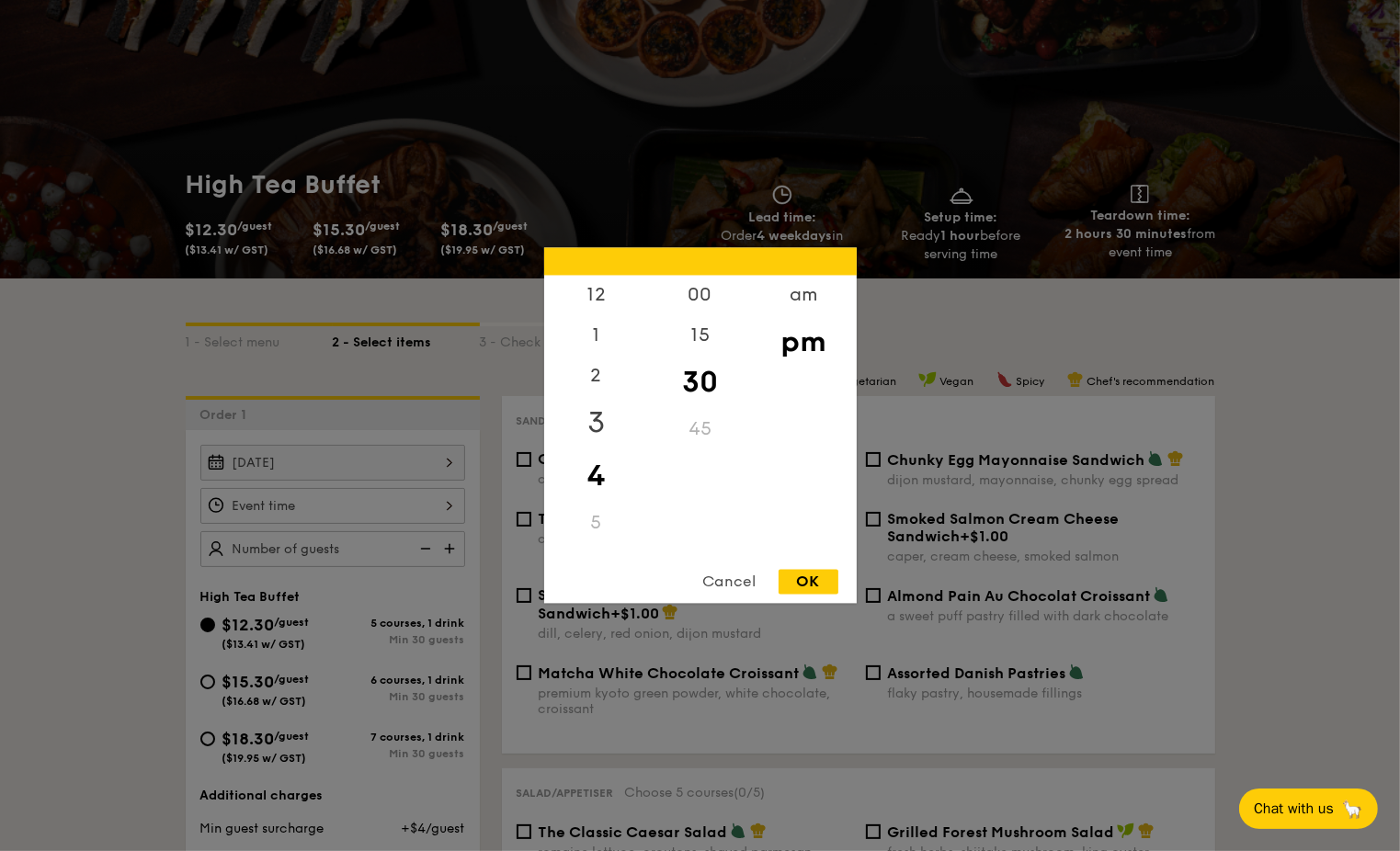click on "3" at bounding box center [596, 424] 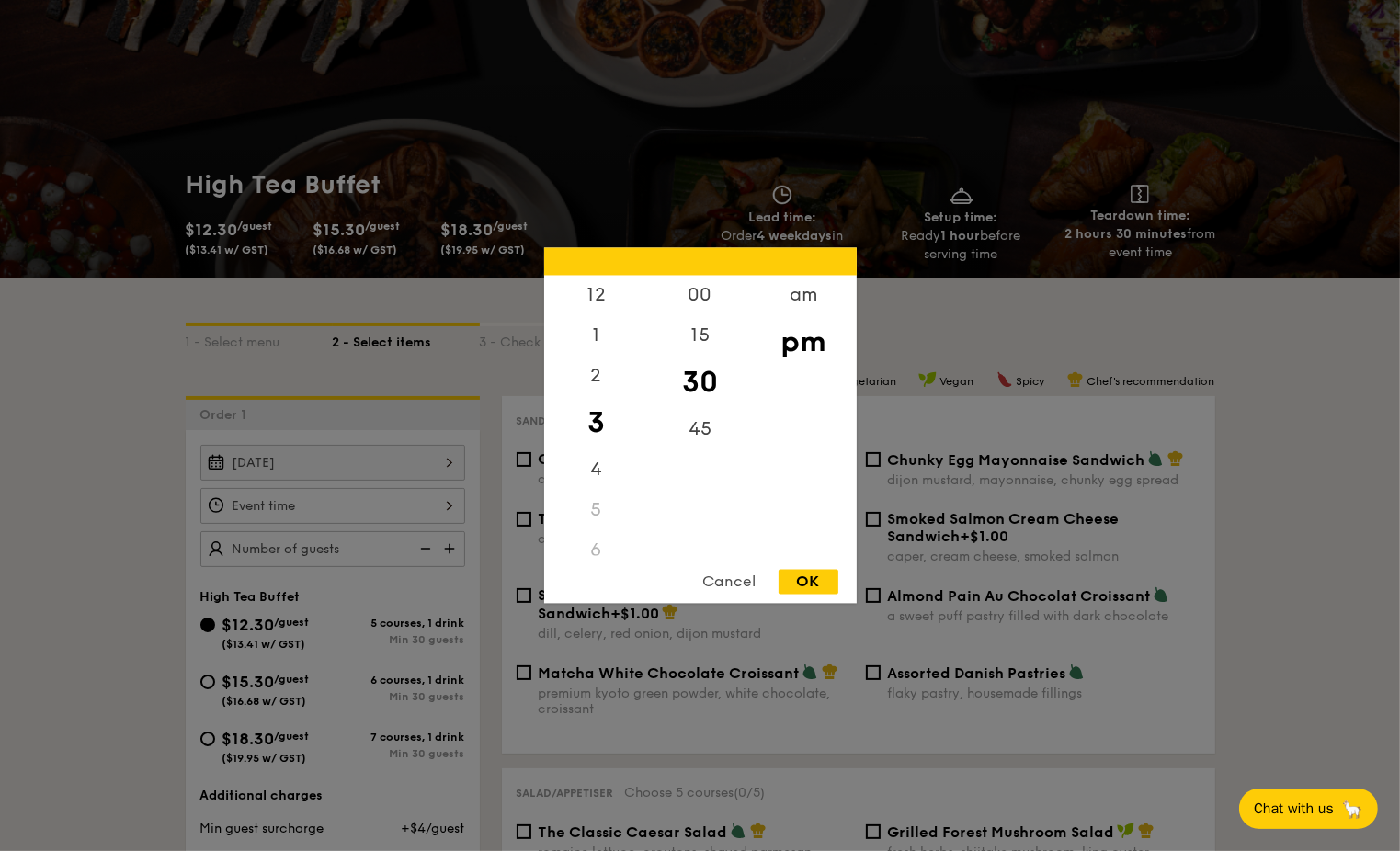 click on "OK" at bounding box center [808, 582] 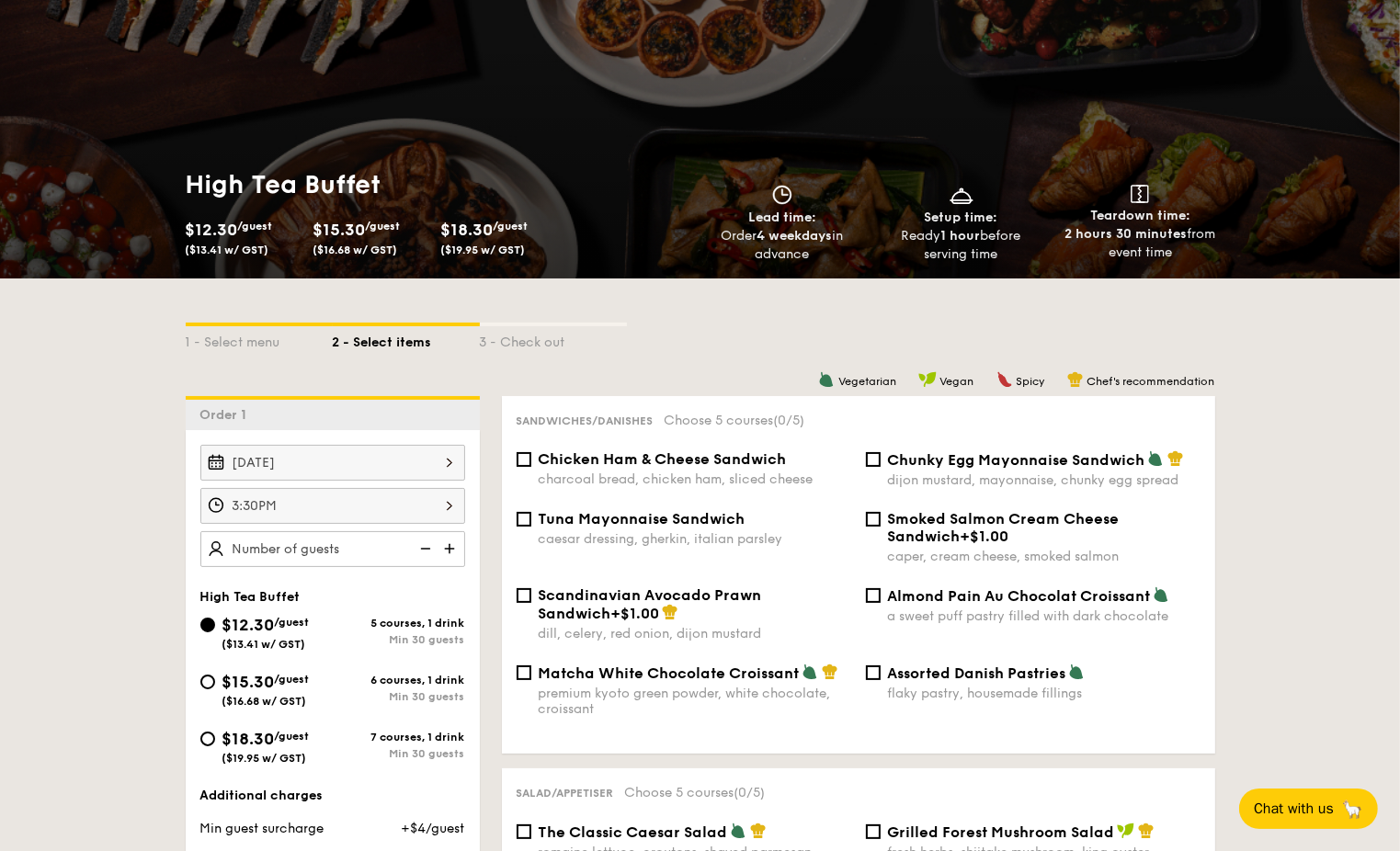click at bounding box center [451, 549] 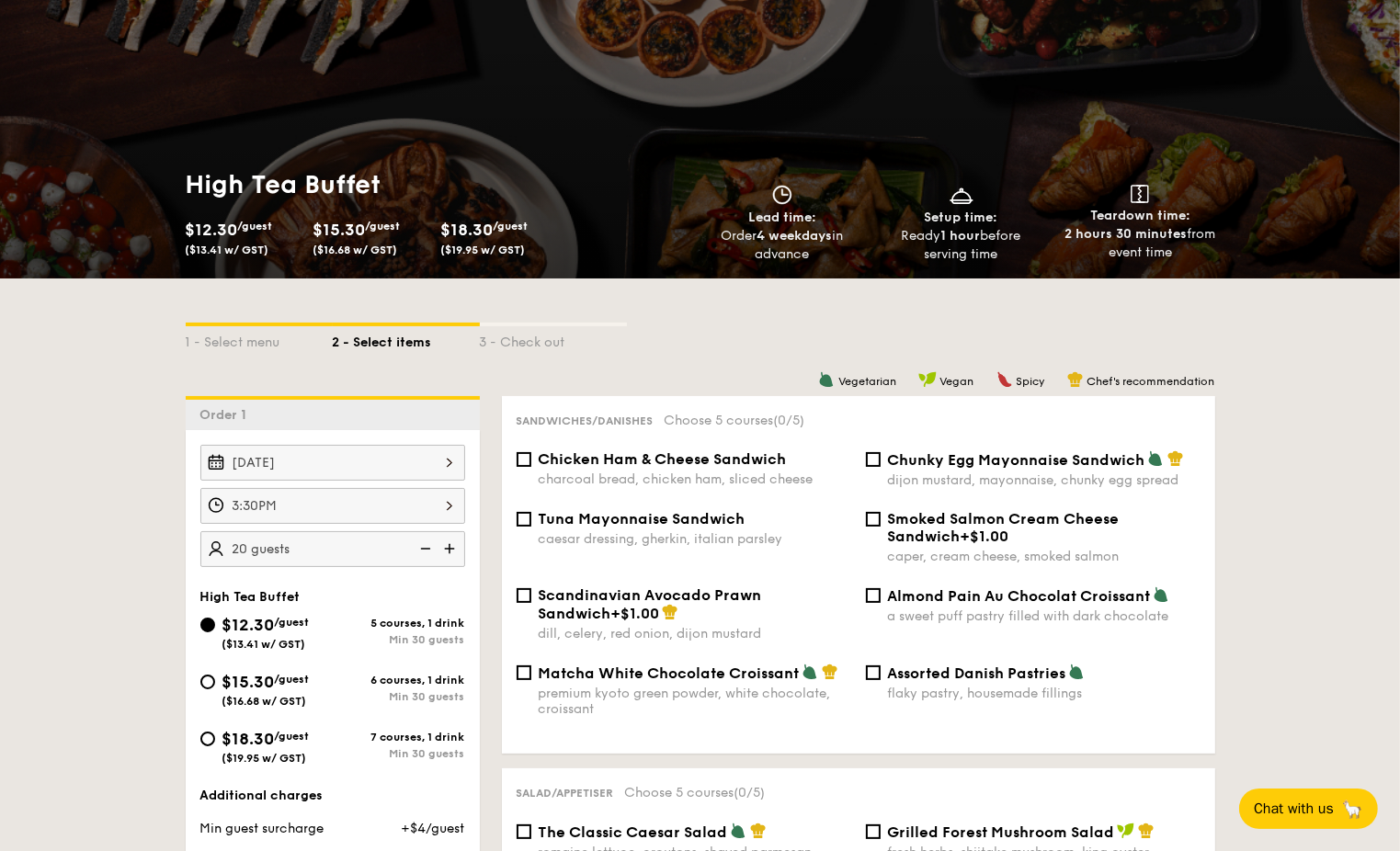 click at bounding box center [451, 549] 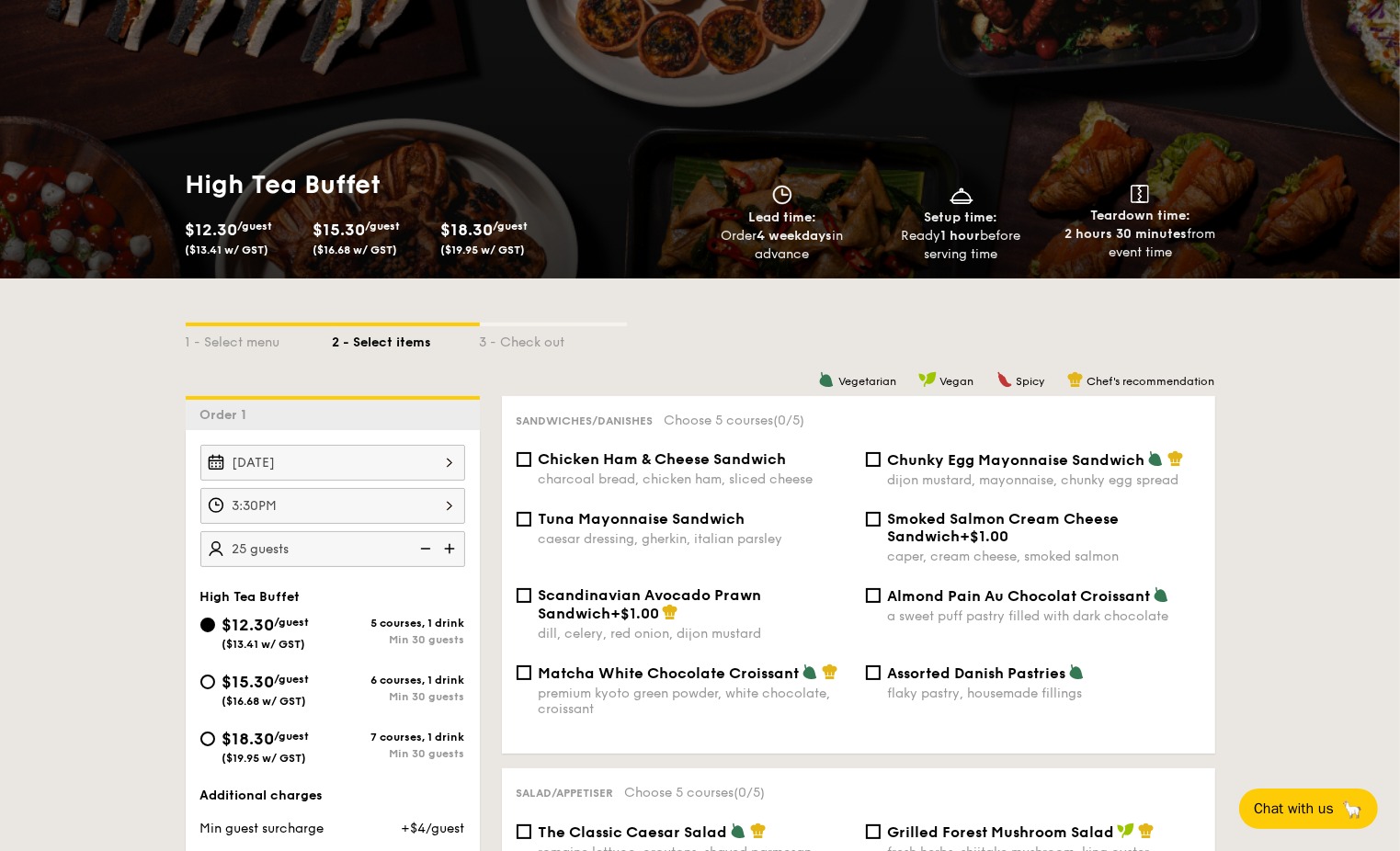 click at bounding box center [451, 549] 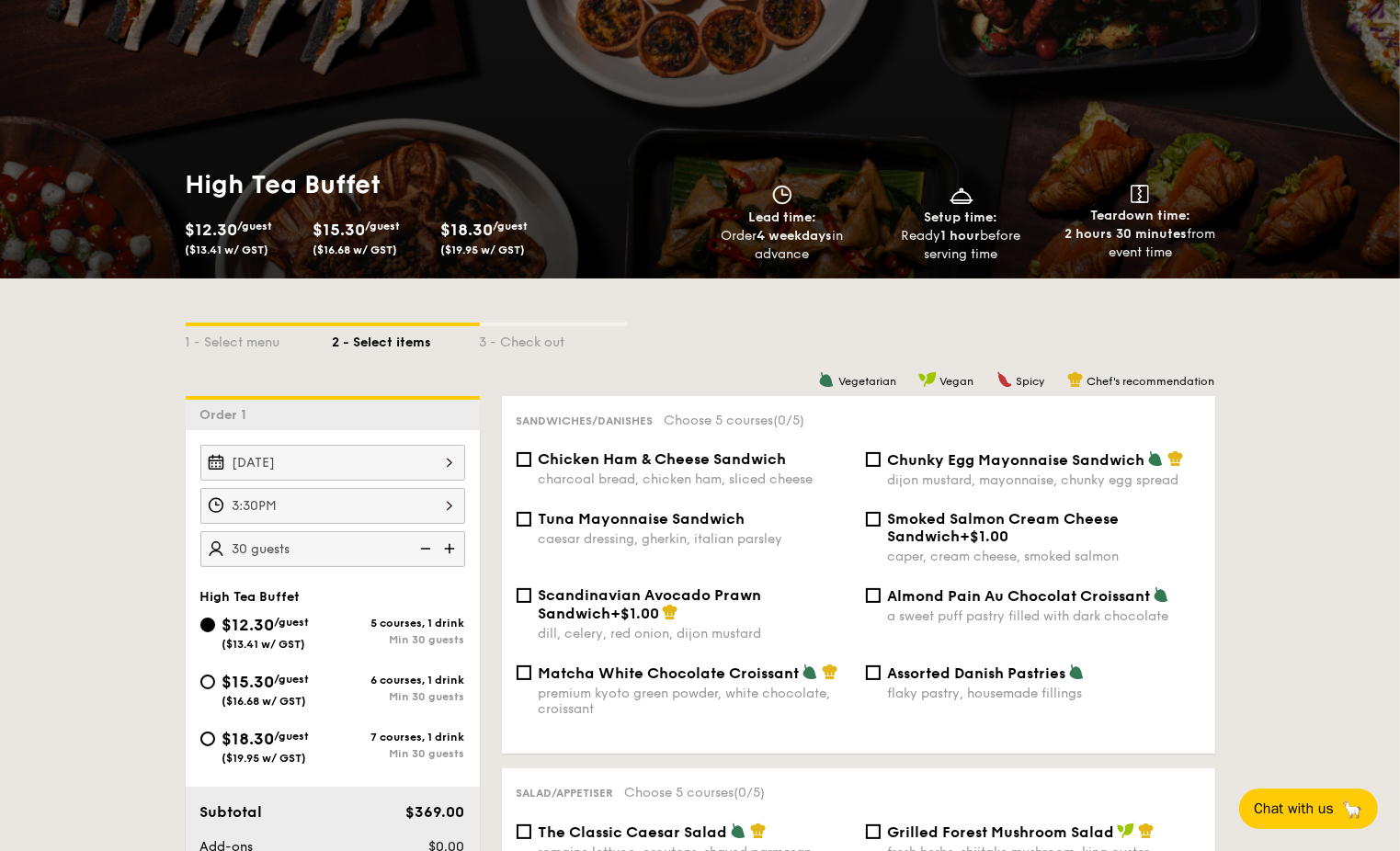 click at bounding box center (451, 549) 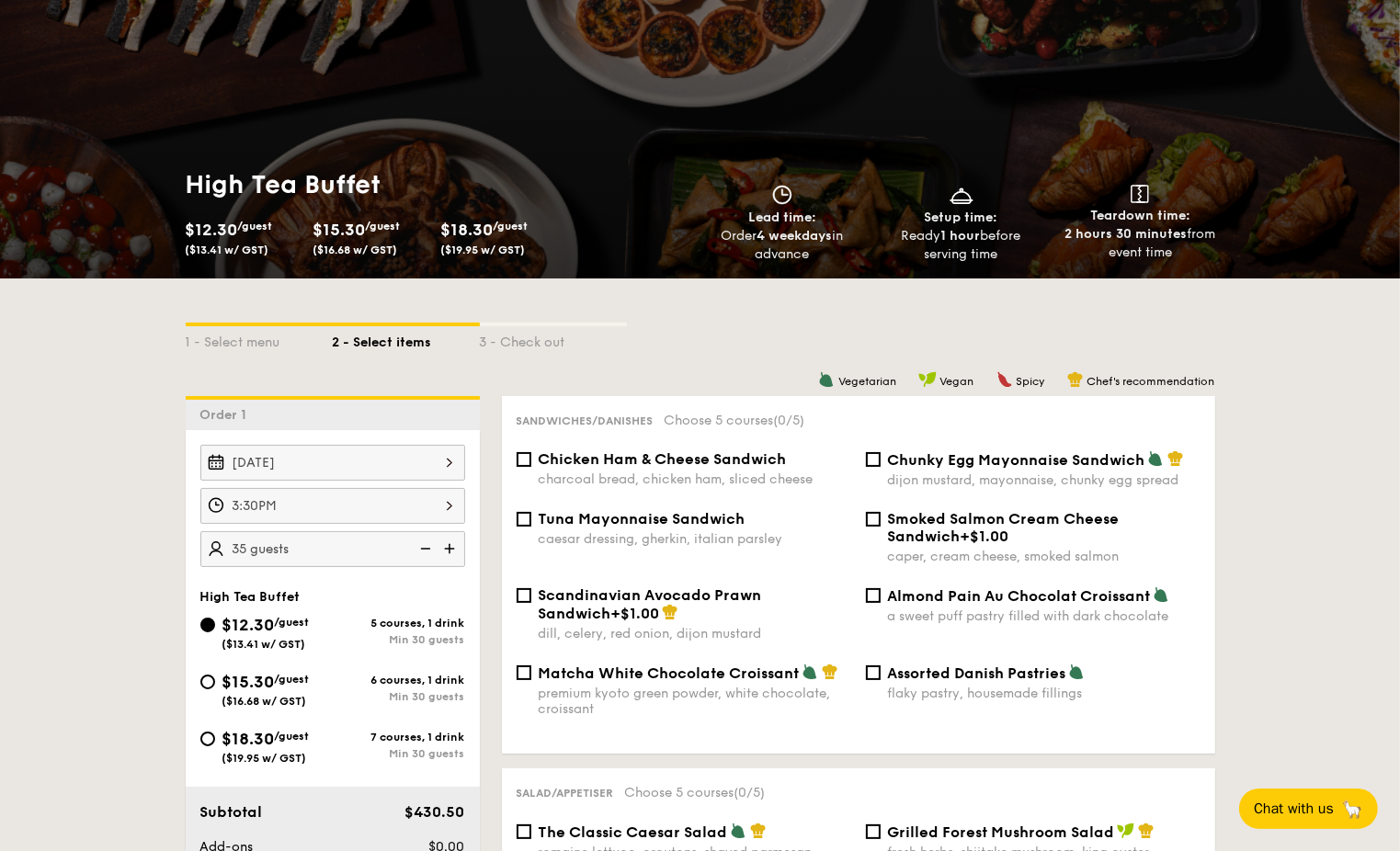 click at bounding box center (451, 549) 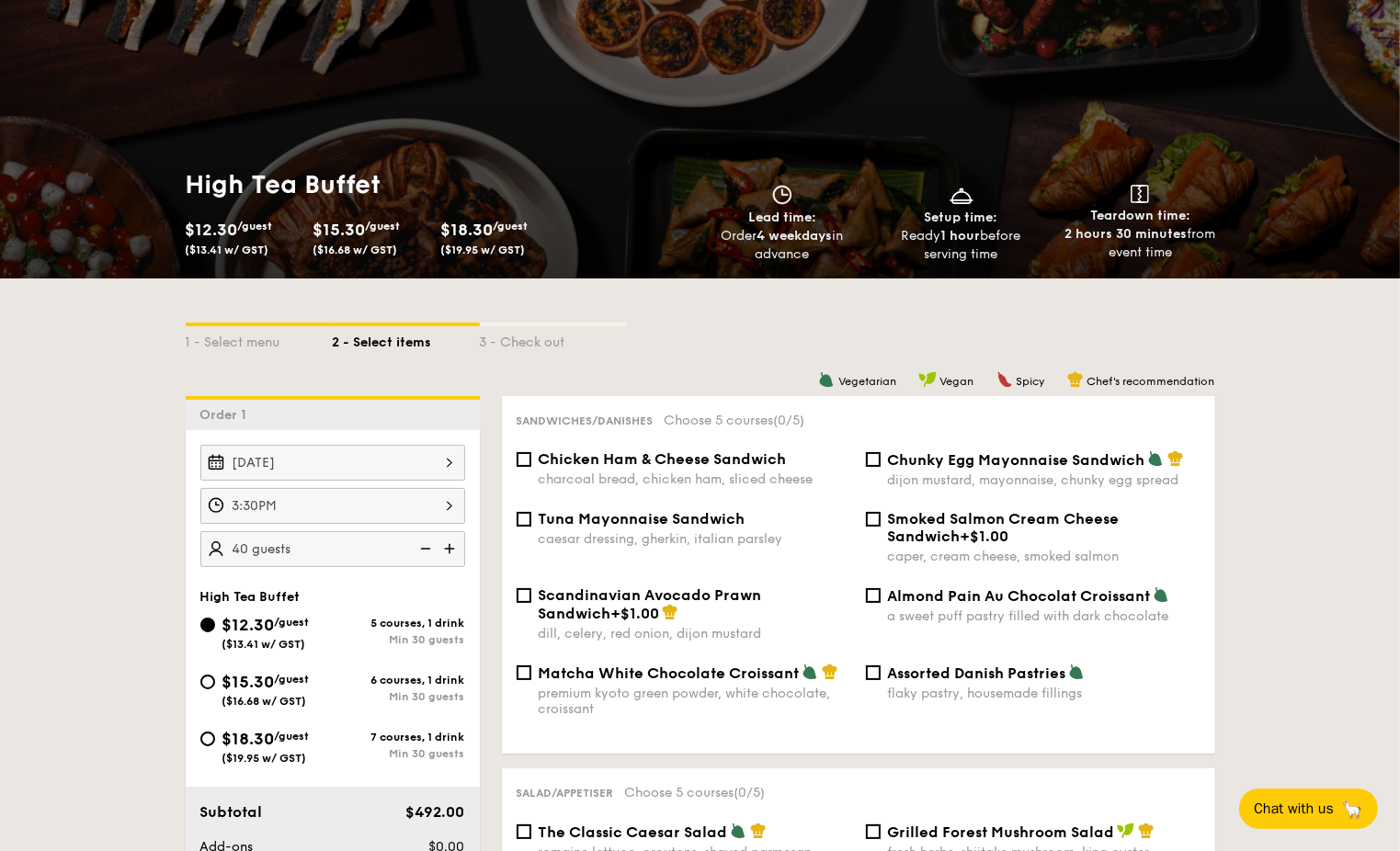 click at bounding box center [451, 549] 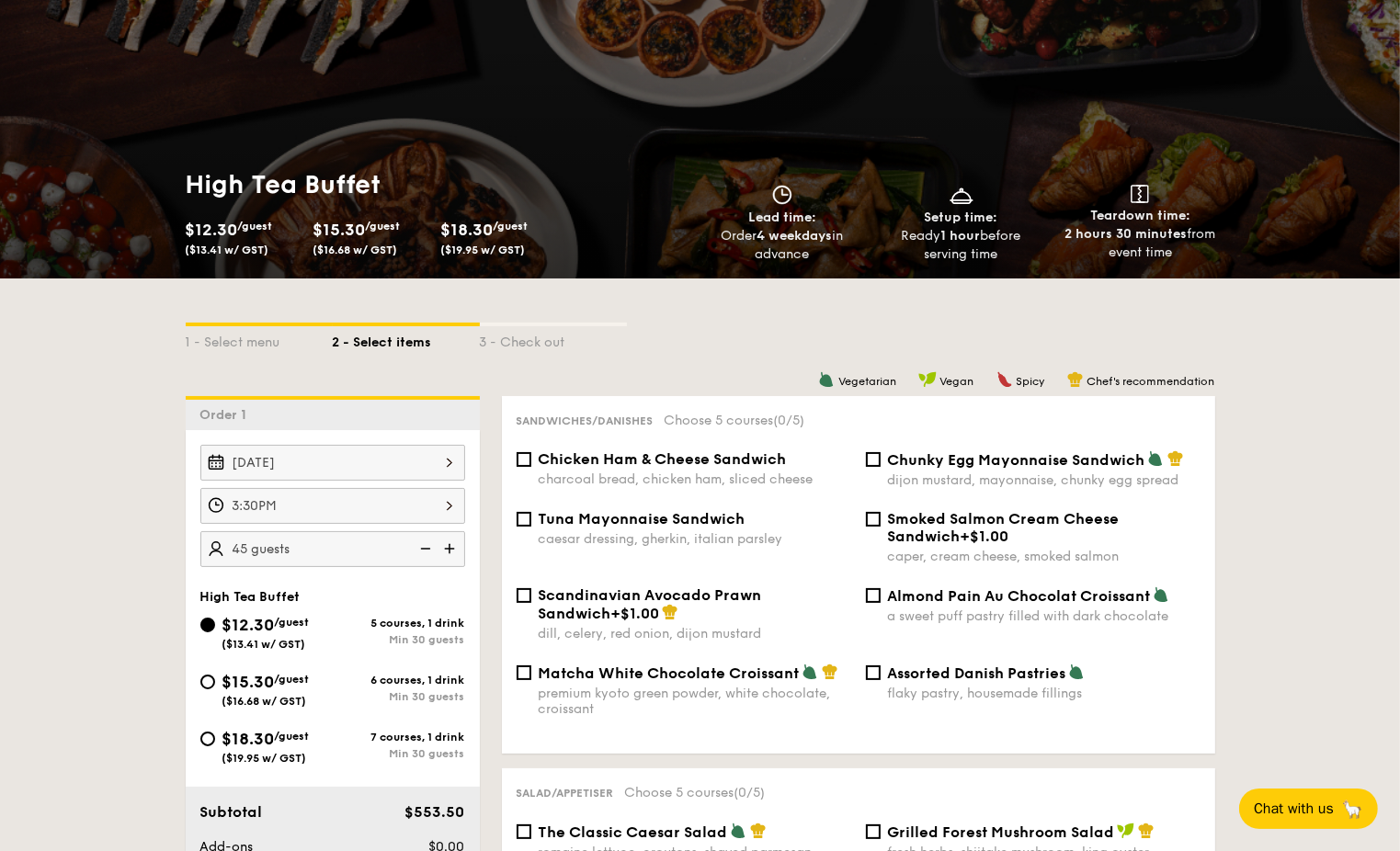 click at bounding box center (451, 549) 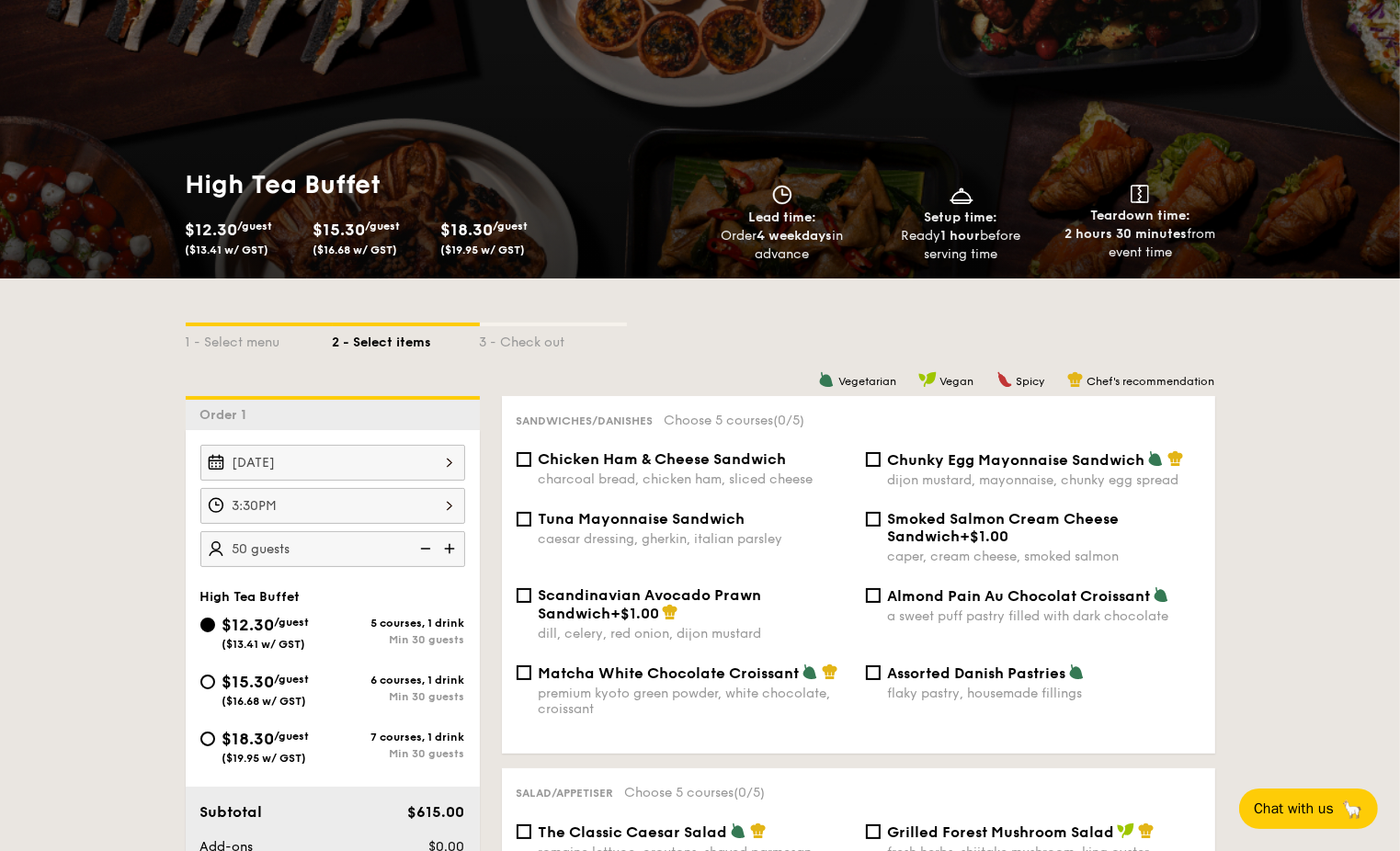click at bounding box center (451, 549) 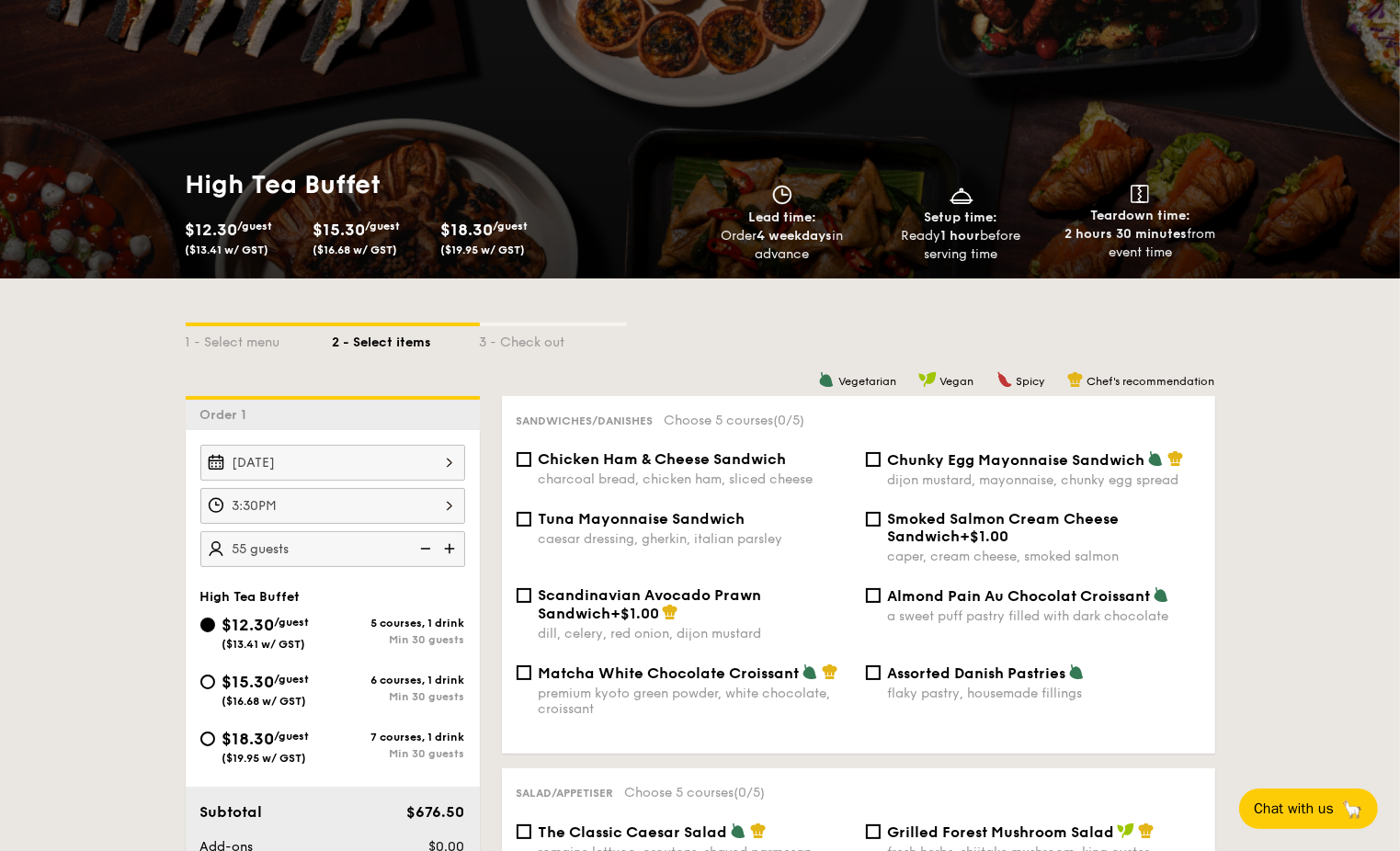 click at bounding box center (451, 549) 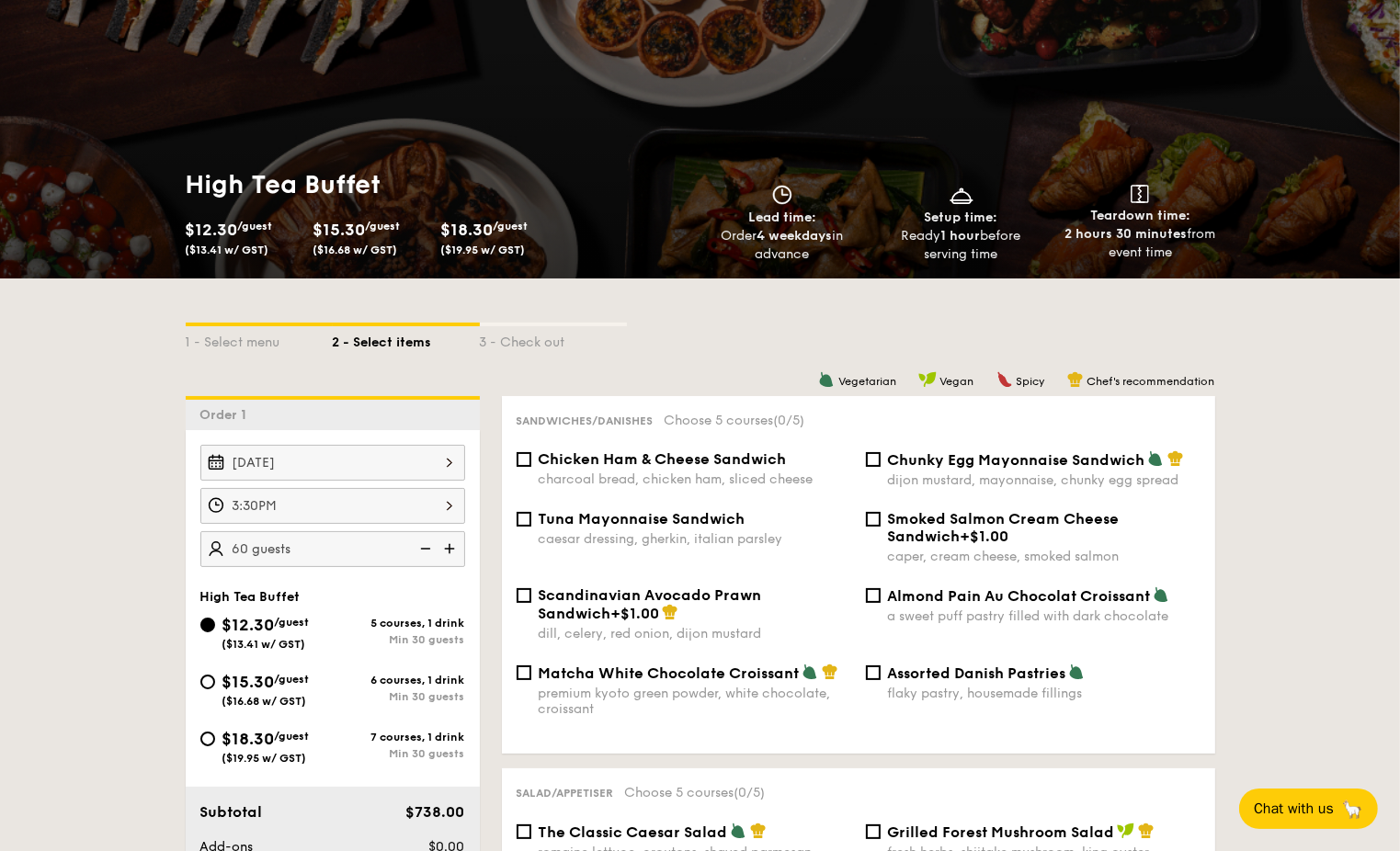 click at bounding box center (451, 549) 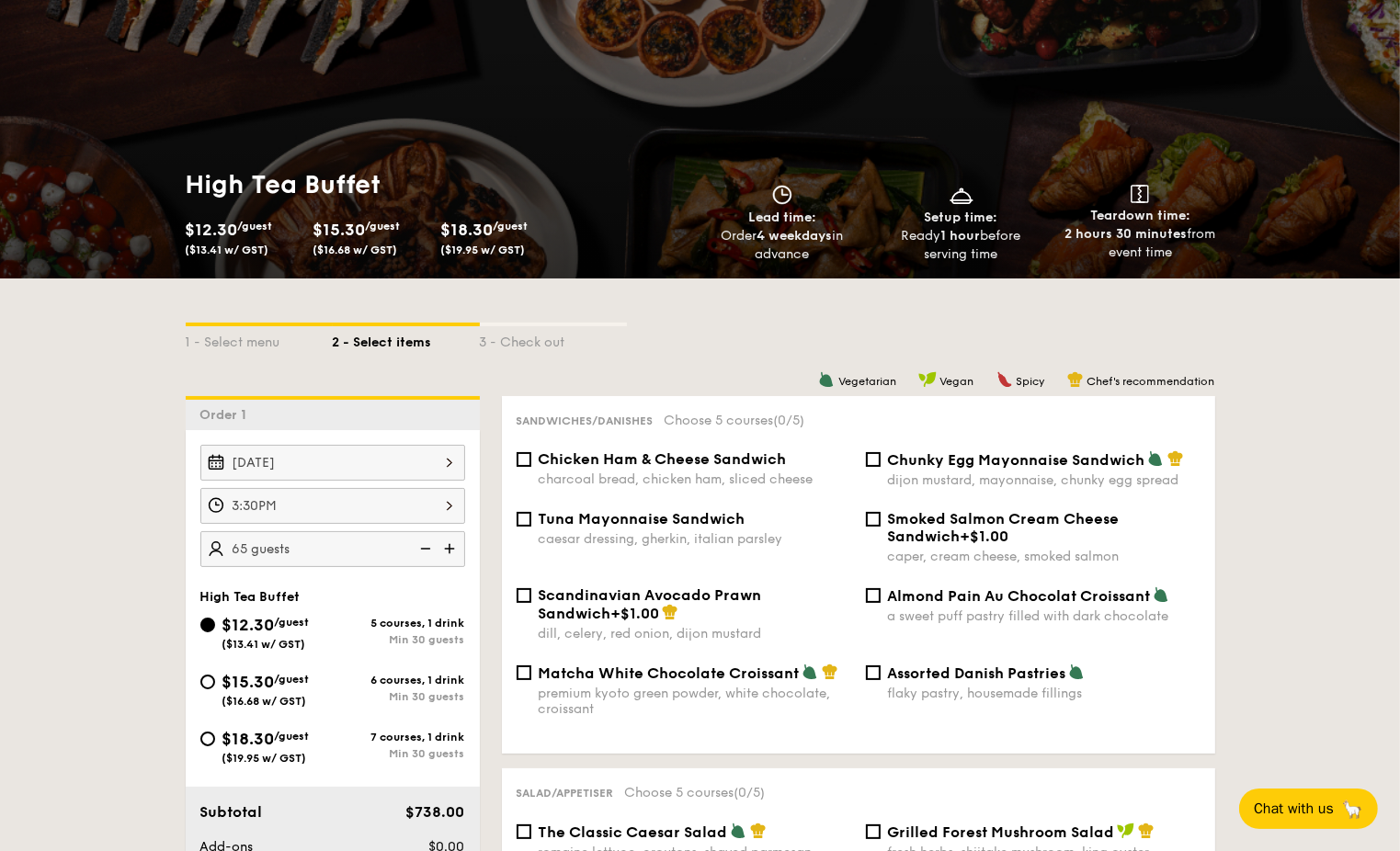 click at bounding box center (451, 549) 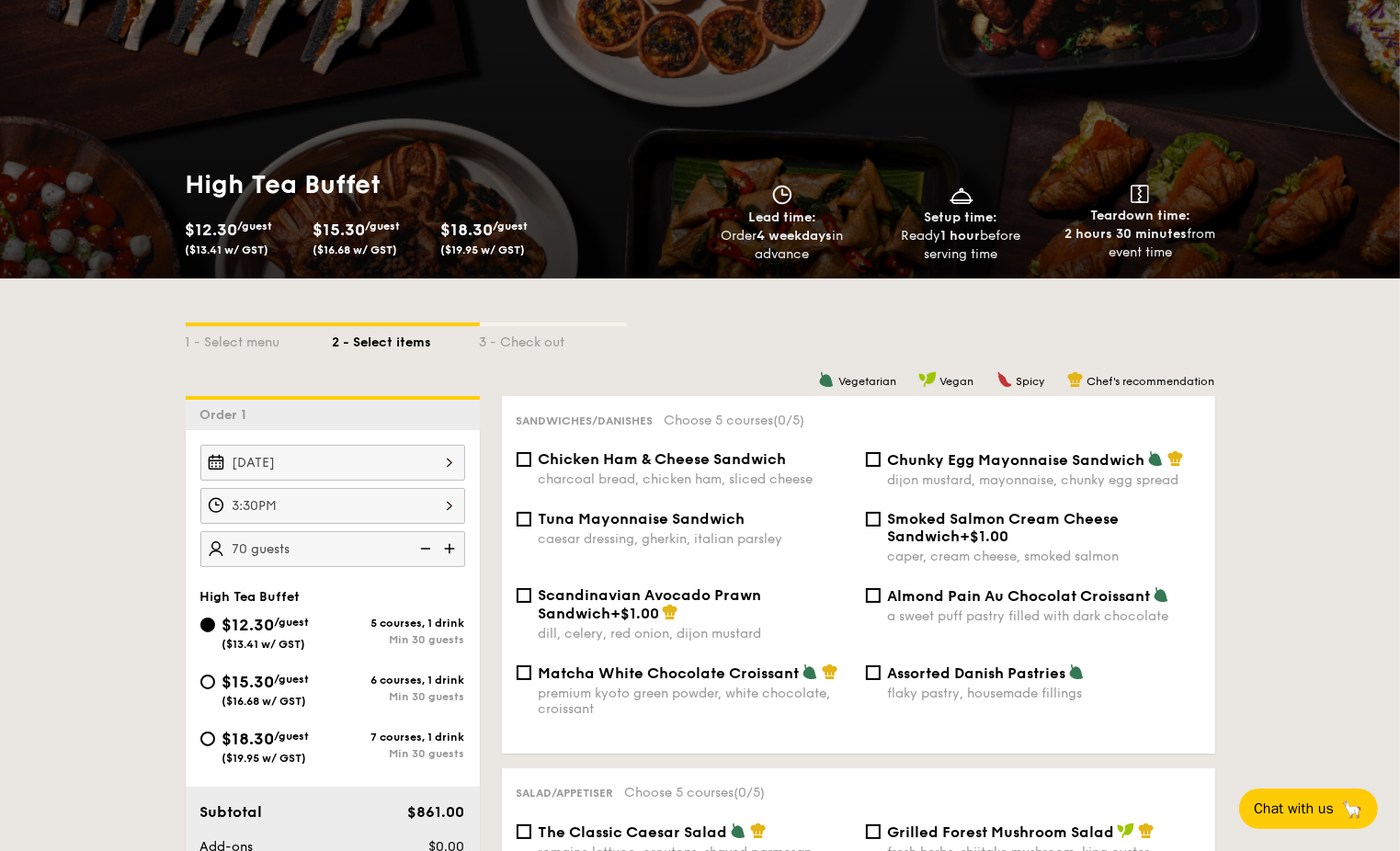 click at bounding box center (451, 549) 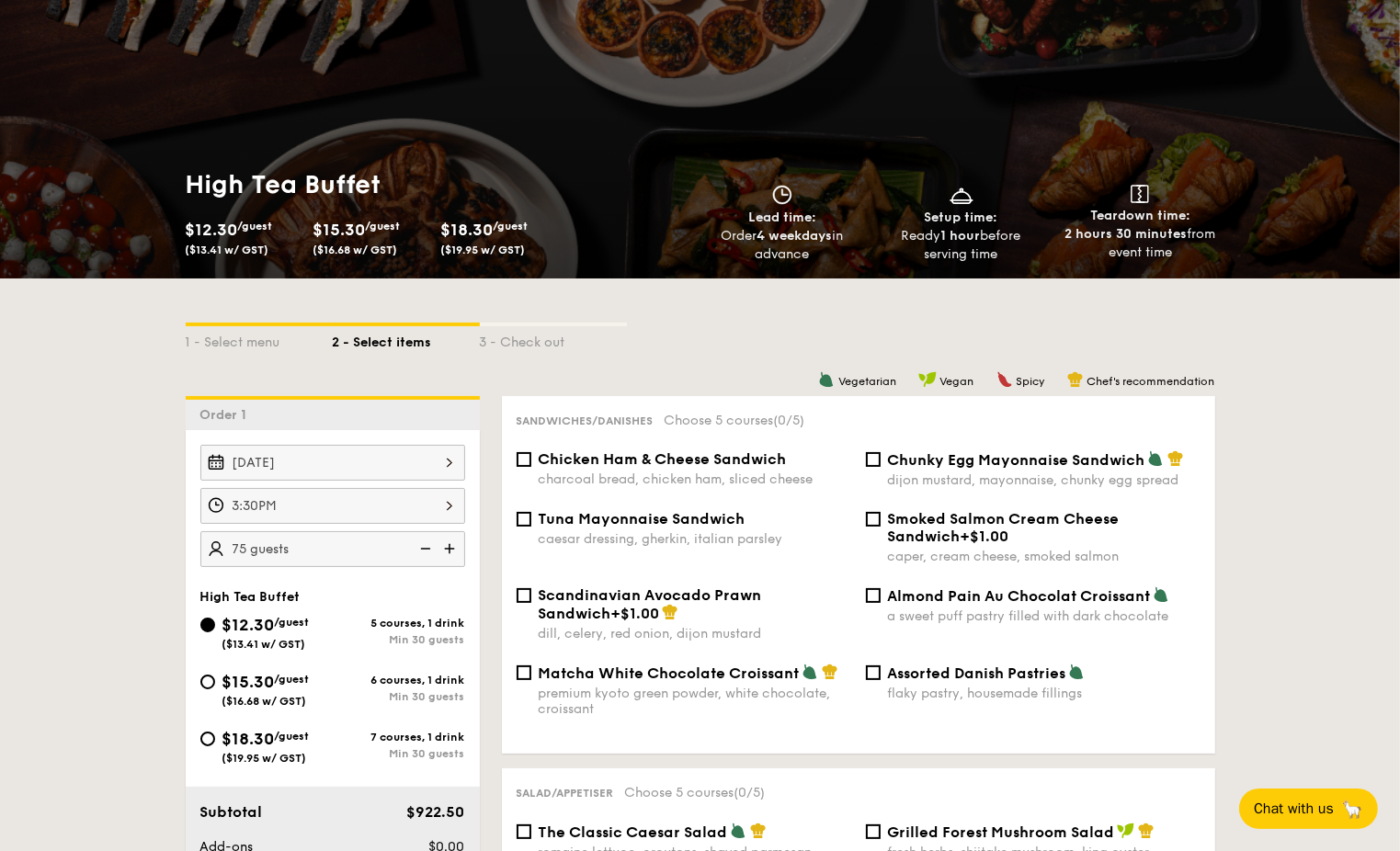 click at bounding box center (451, 549) 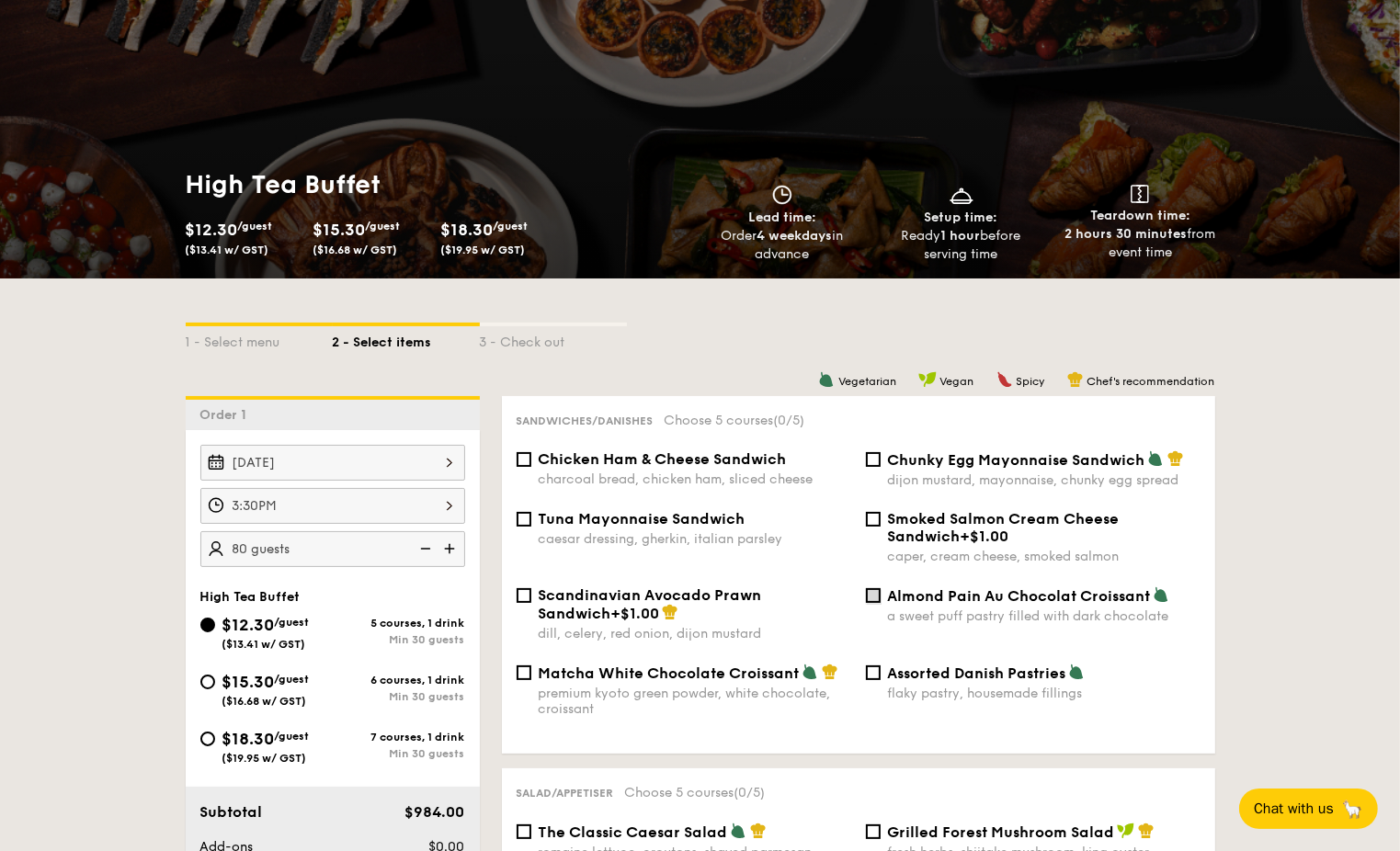 click on "Almond Pain Au Chocolat Croissant a sweet puff pastry filled with dark chocolate" at bounding box center (873, 596) 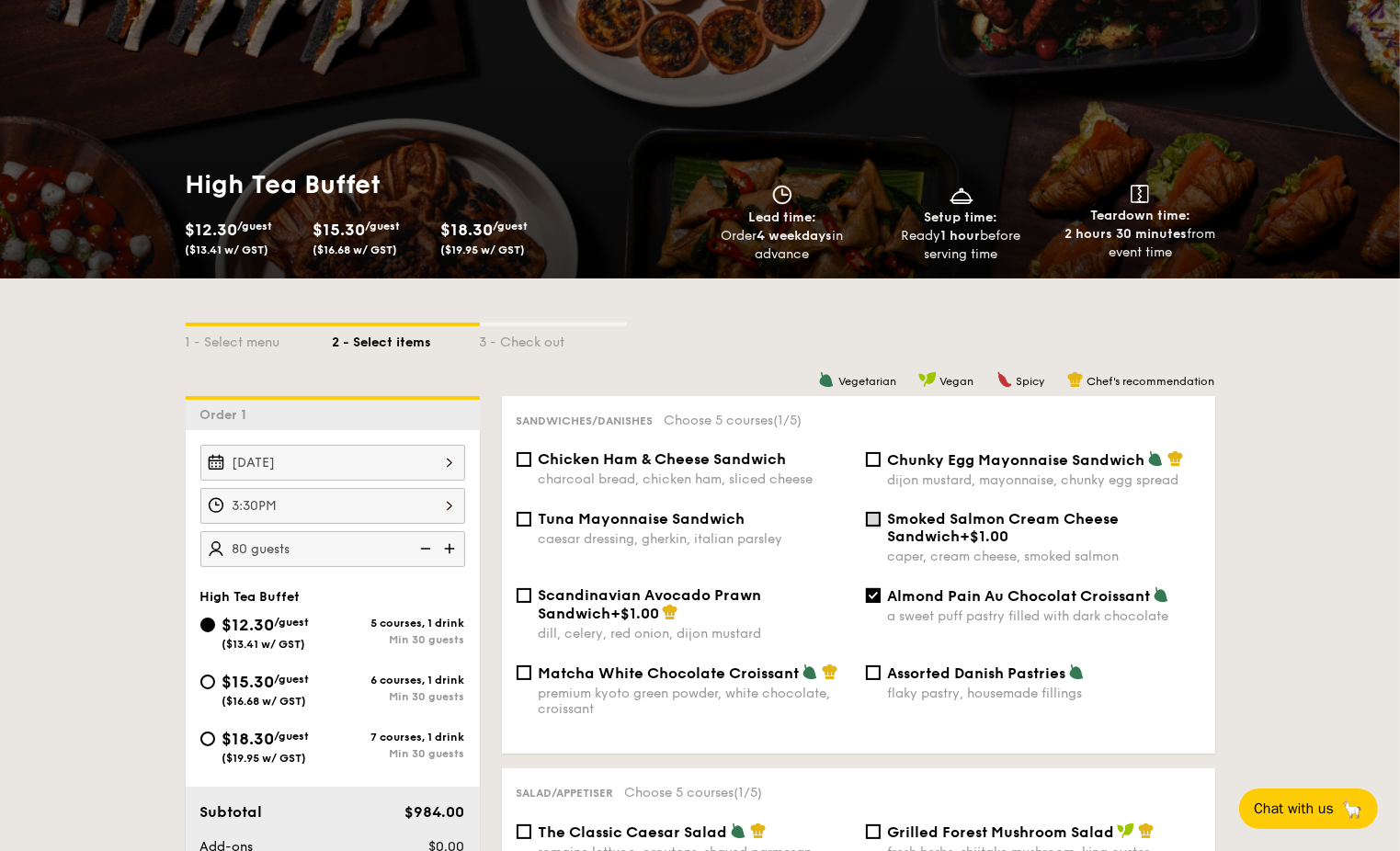 click on "Smoked Salmon Cream Cheese Sandwich
+$1.00
caper, cream cheese, smoked salmon" at bounding box center (873, 519) 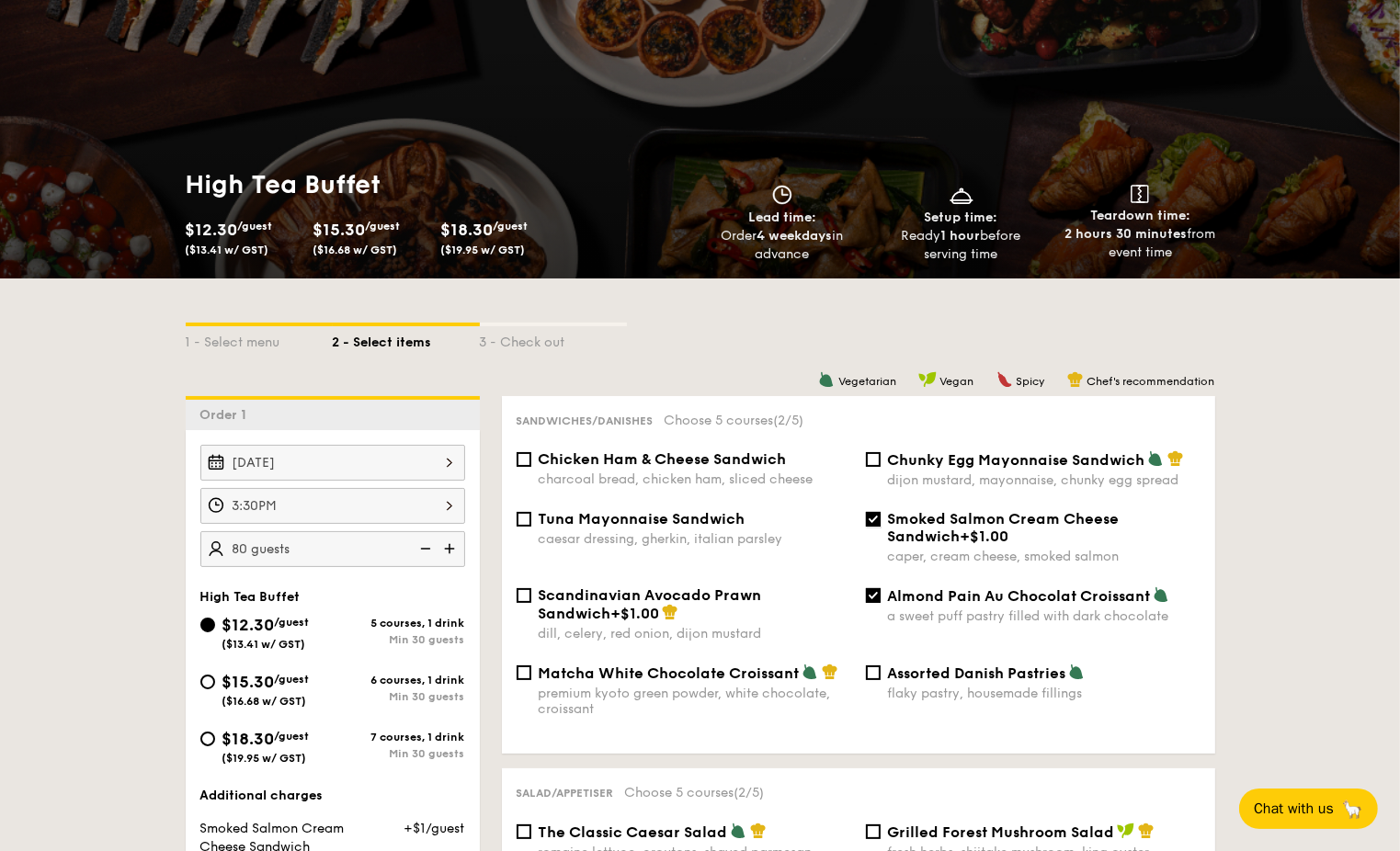click on "Smoked Salmon Cream Cheese Sandwich
+$1.00
caper, cream cheese, smoked salmon" at bounding box center [873, 519] 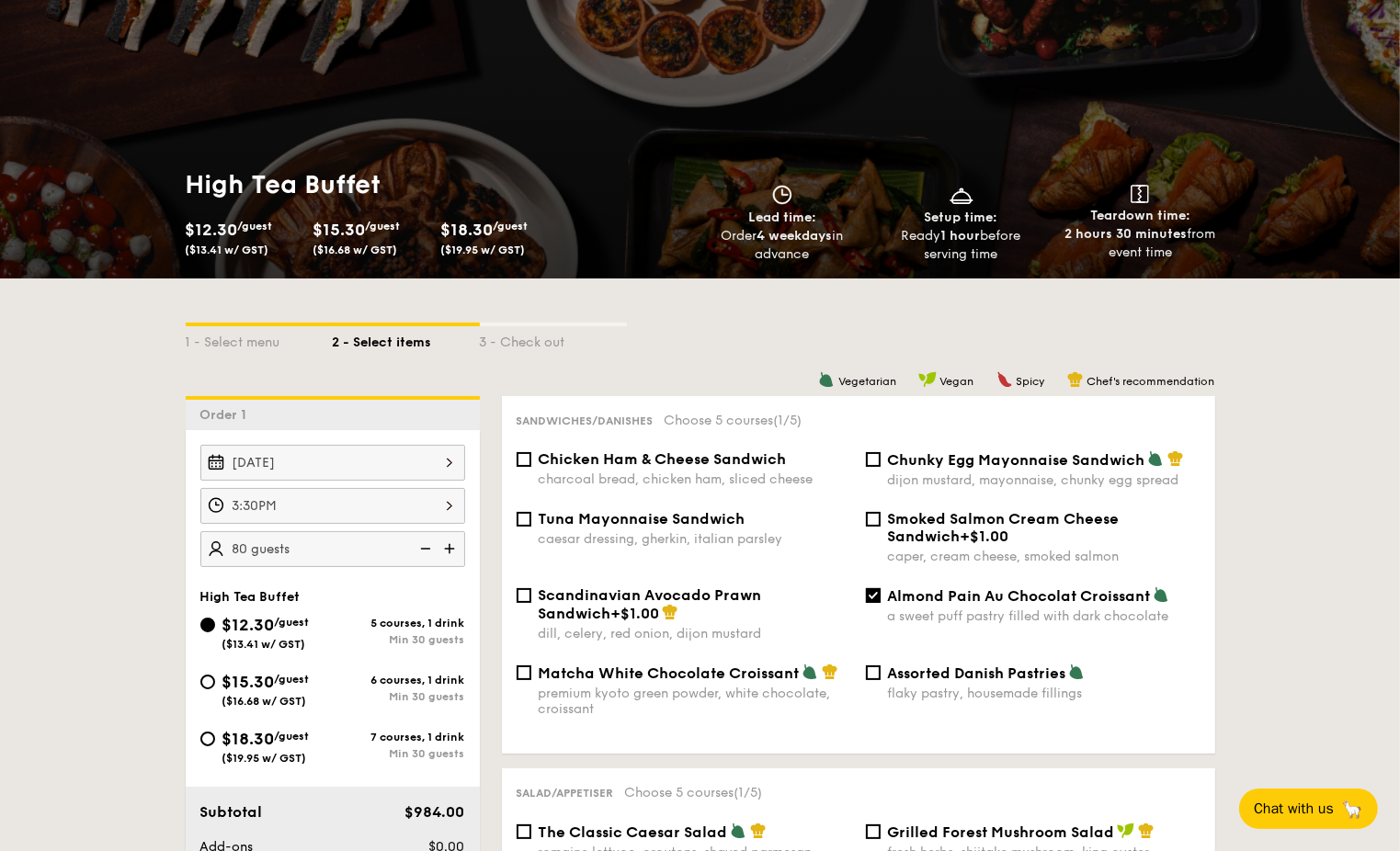 click on "Almond Pain Au Chocolat Croissant a sweet puff pastry filled with dark chocolate" at bounding box center [1033, 605] 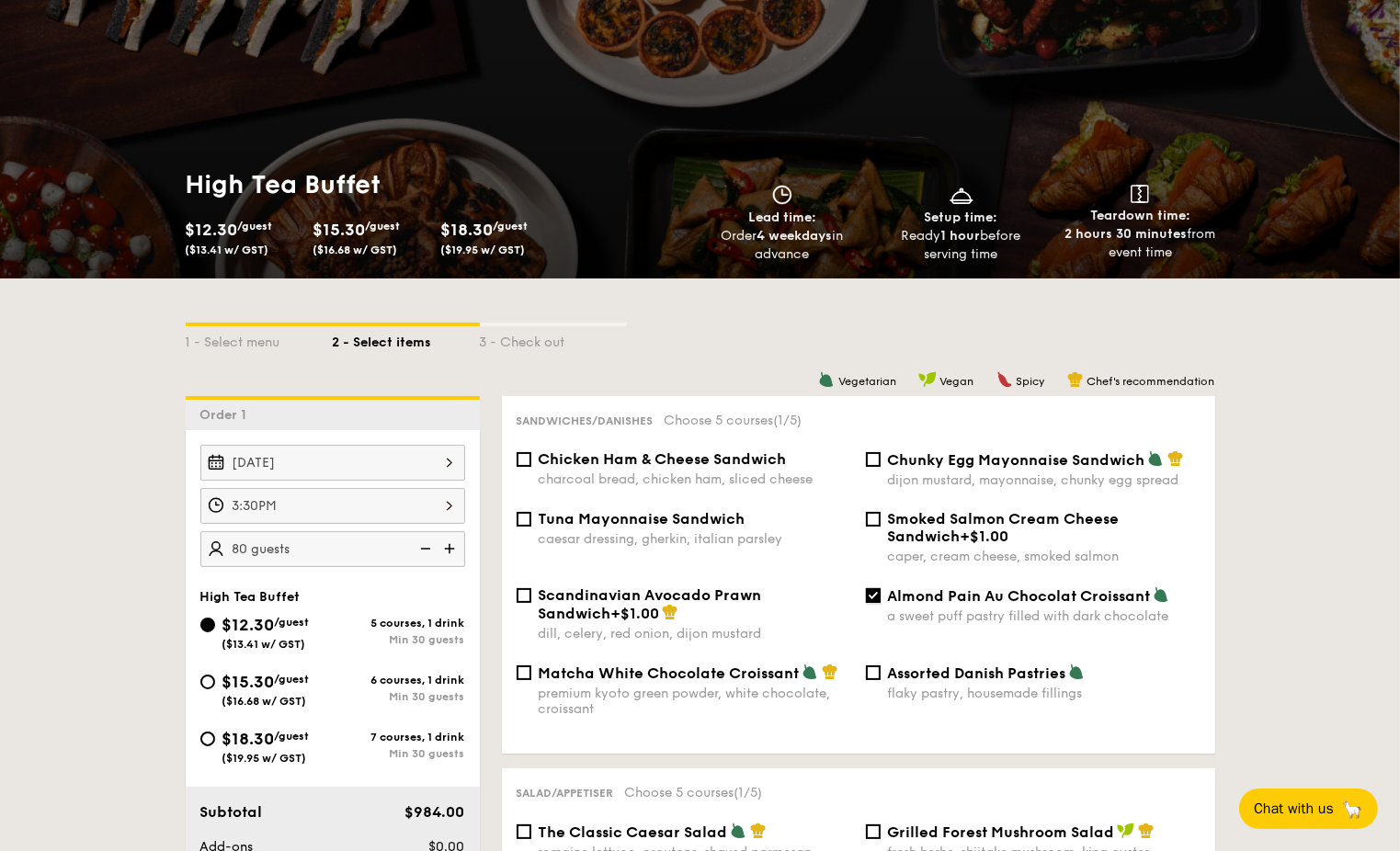 click on "Almond Pain Au Chocolat Croissant a sweet puff pastry filled with dark chocolate" at bounding box center [873, 596] 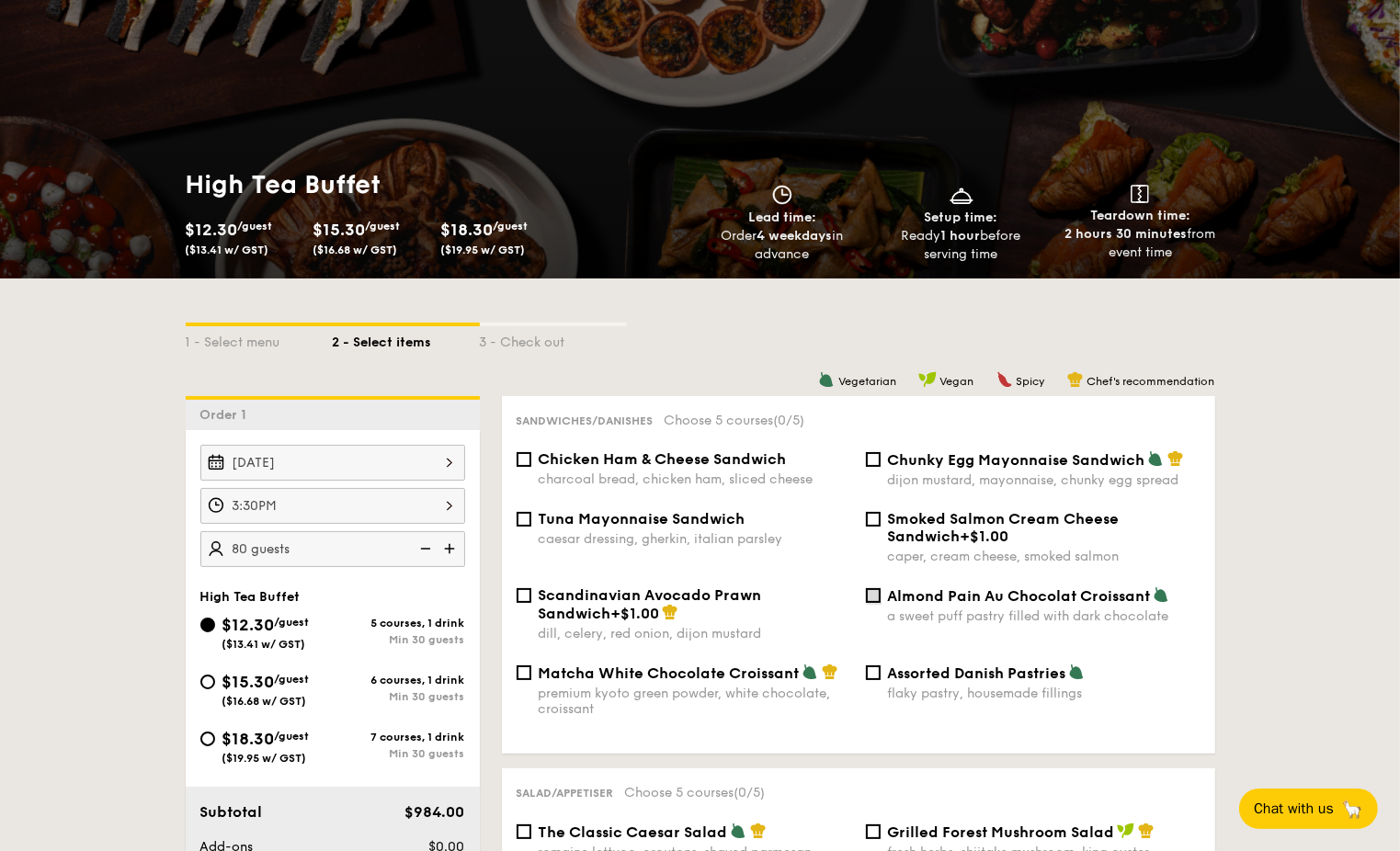 click on "Almond Pain Au Chocolat Croissant a sweet puff pastry filled with dark chocolate" at bounding box center [873, 596] 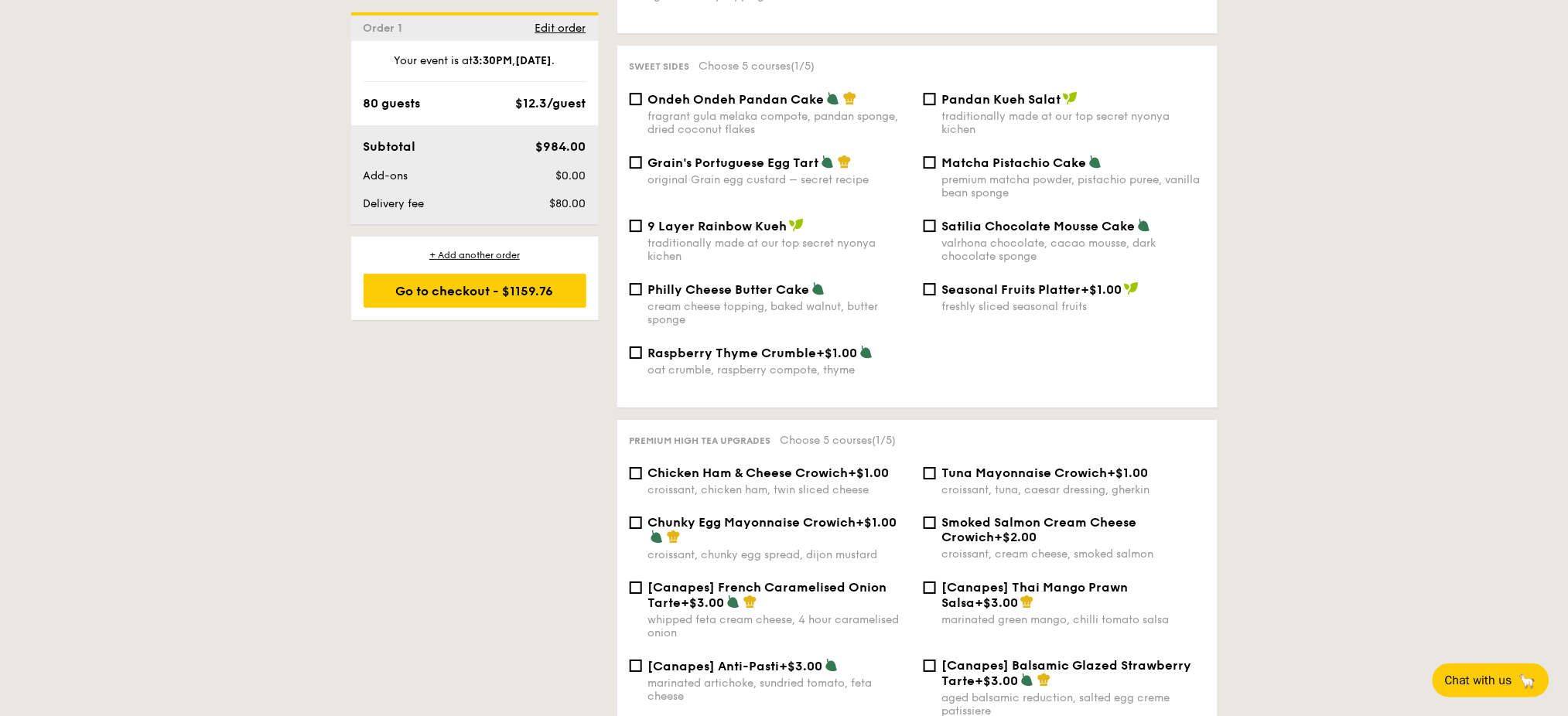 scroll, scrollTop: 1546, scrollLeft: 0, axis: vertical 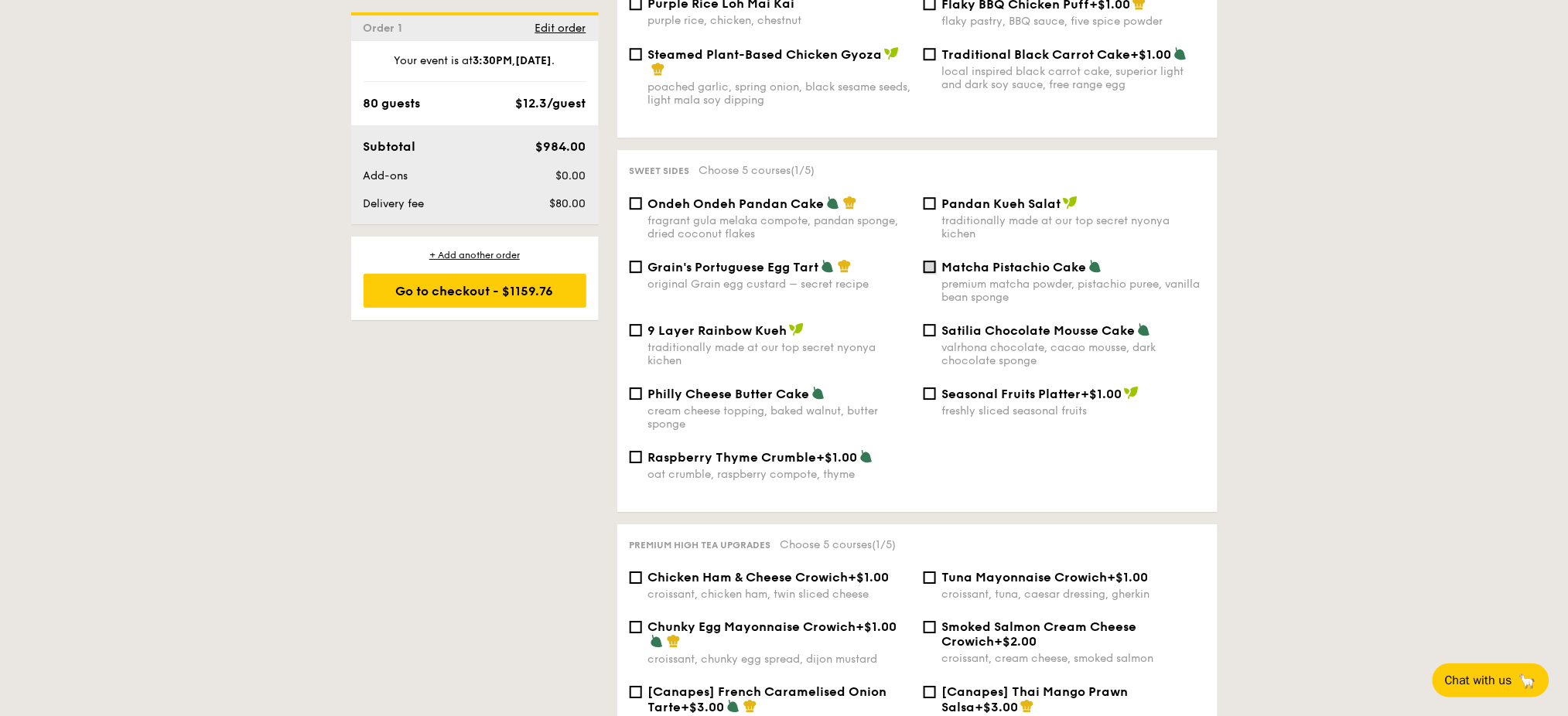 click on "Matcha Pistachio Cake premium matcha powder, pistachio puree, vanilla bean sponge" at bounding box center (930, 267) 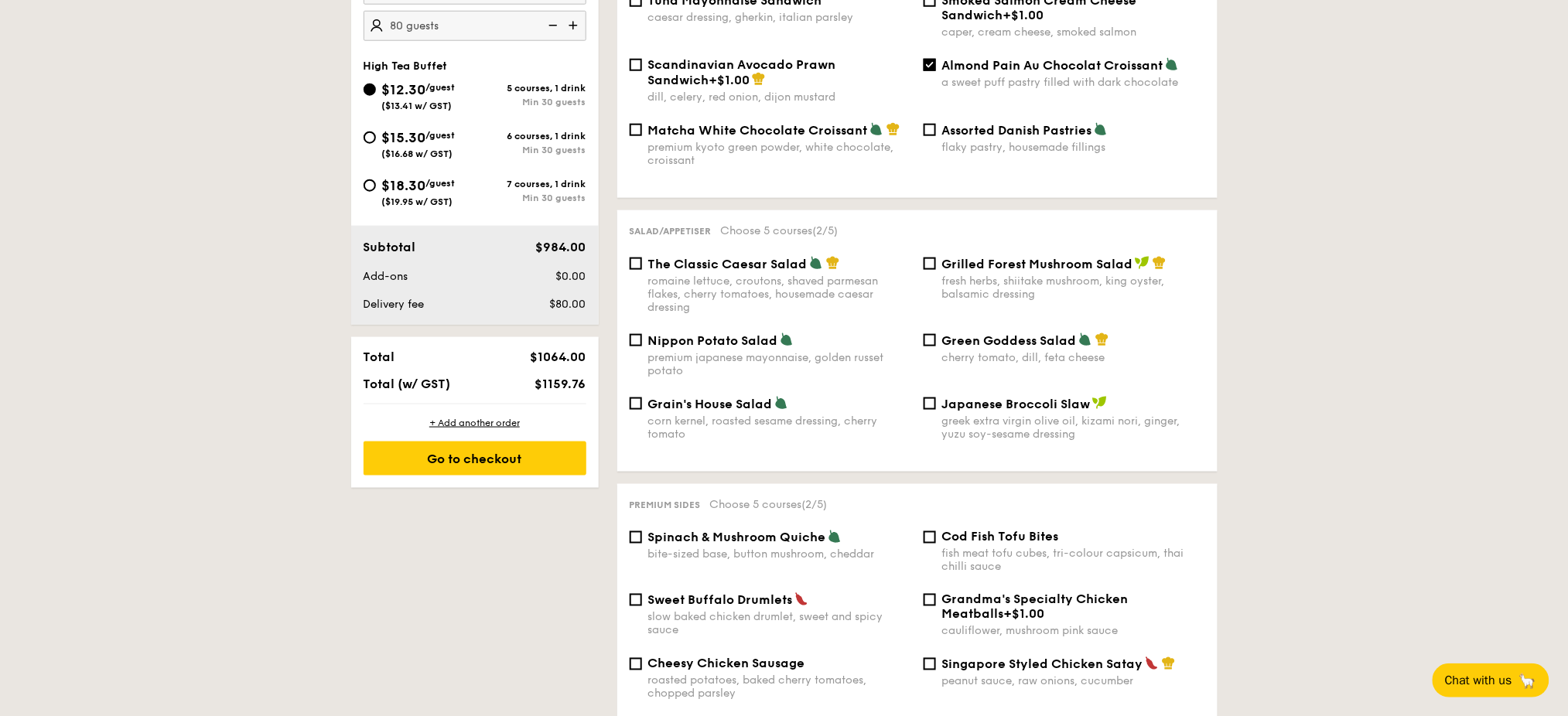 scroll, scrollTop: 515, scrollLeft: 0, axis: vertical 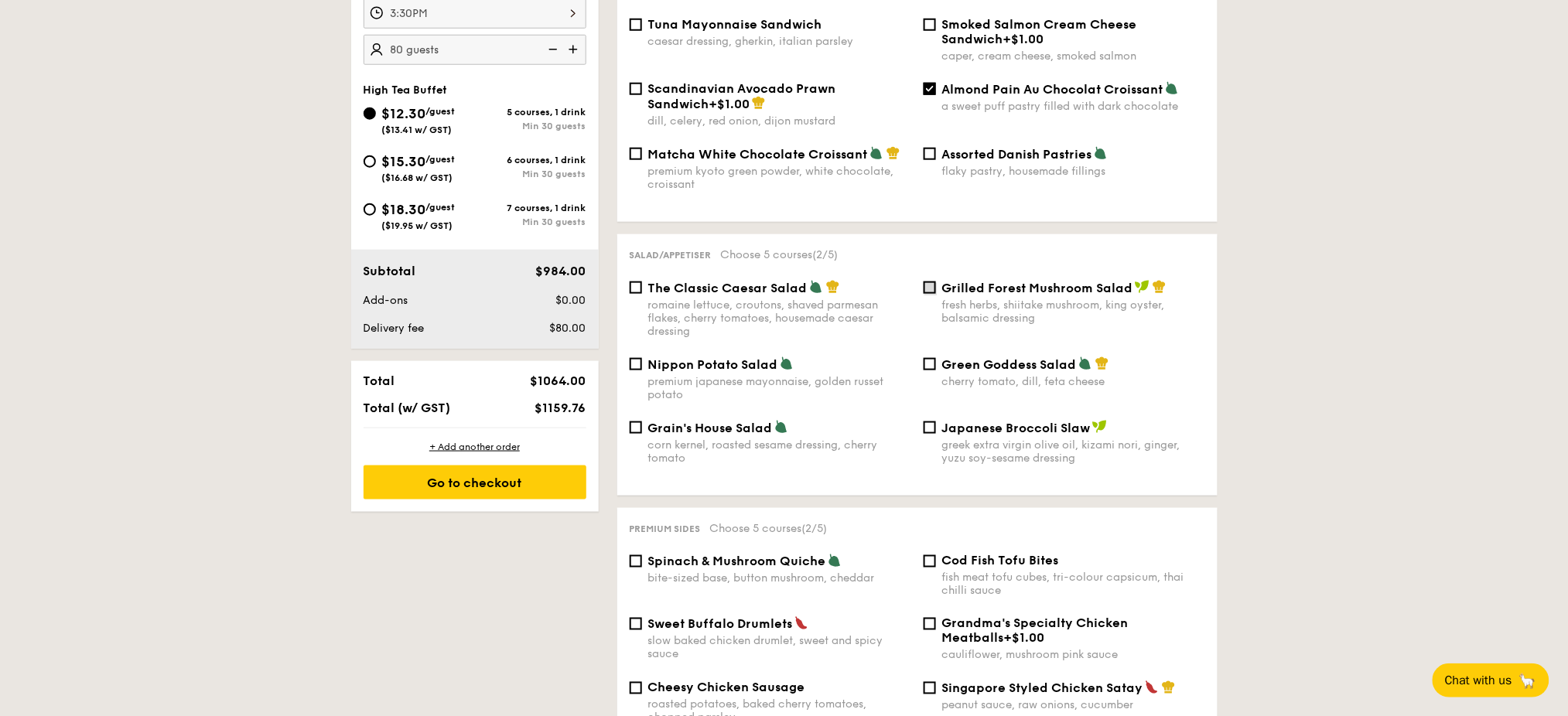 click on "Grilled Forest Mushroom Salad fresh herbs, shiitake mushroom, king oyster, balsamic dressing" at bounding box center [930, 288] 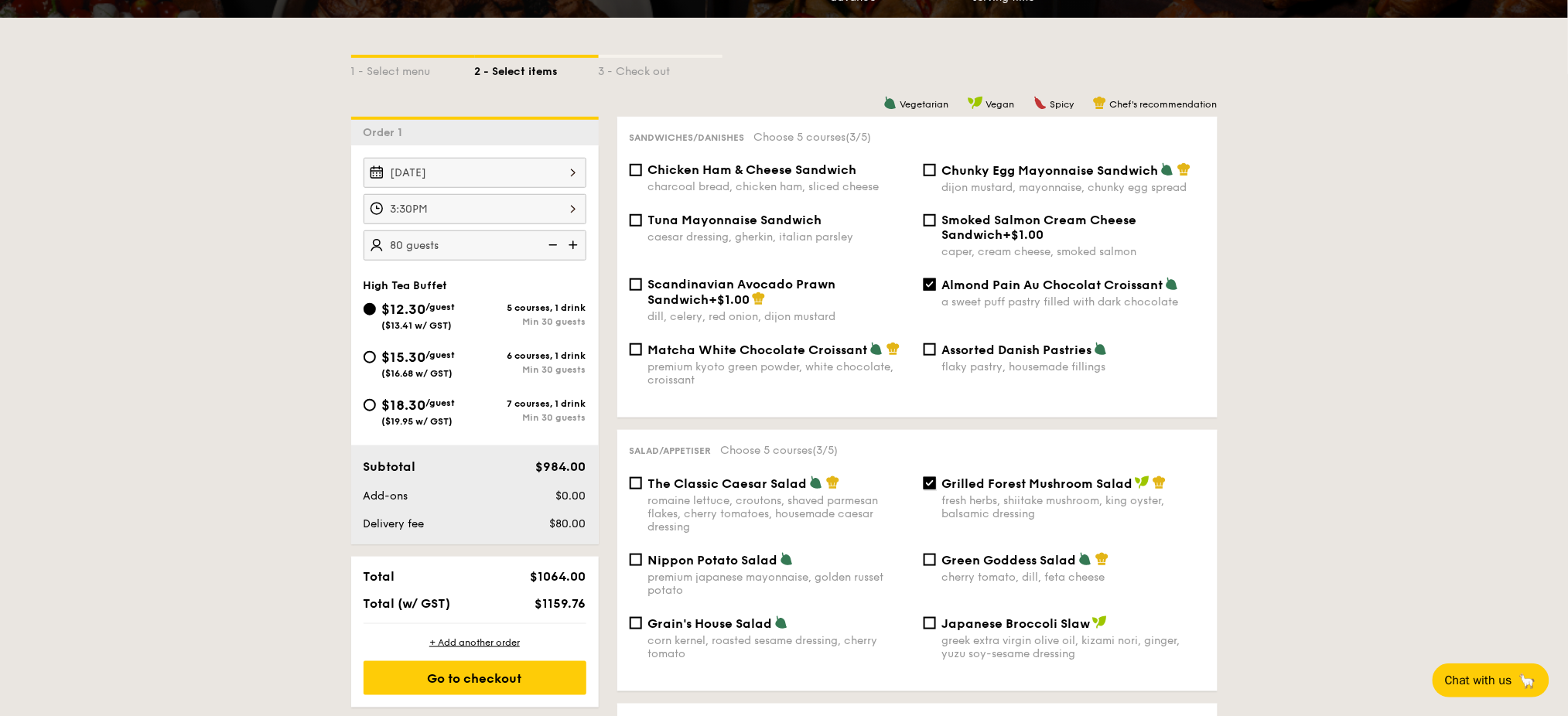 scroll, scrollTop: 206, scrollLeft: 0, axis: vertical 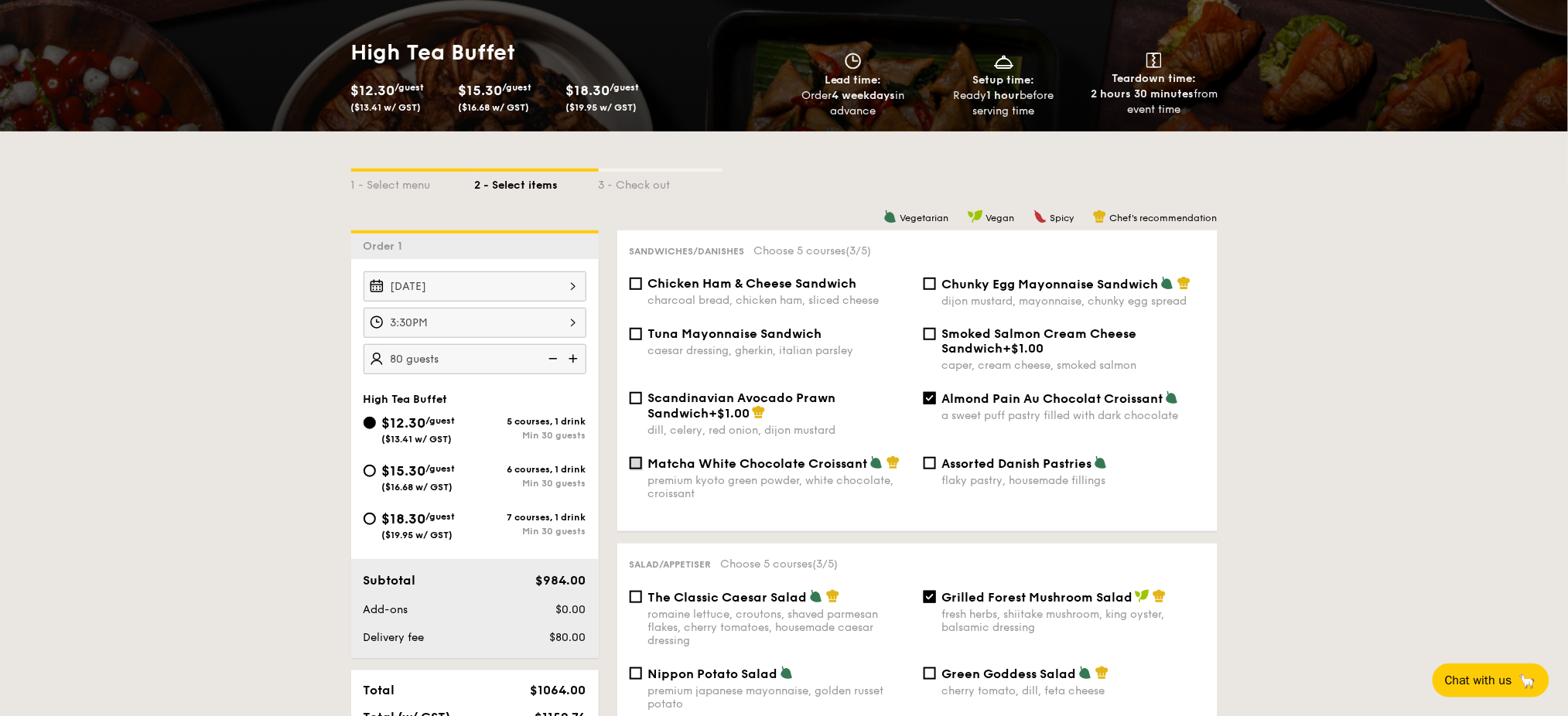 click on "Matcha White Chocolate Croissant premium kyoto green powder, white chocolate, croissant" at bounding box center (636, 463) 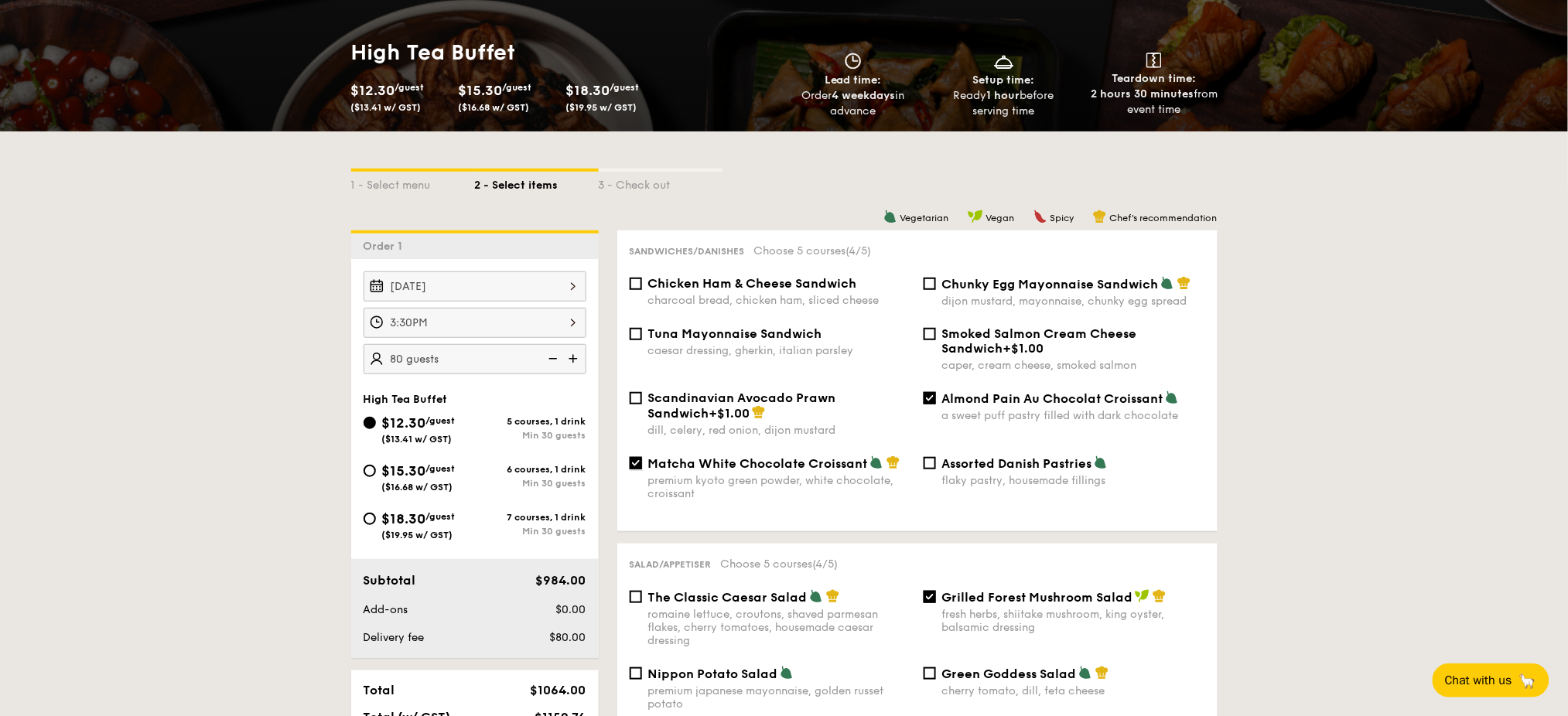 click on "Matcha White Chocolate Croissant premium kyoto green powder, white chocolate, croissant" at bounding box center (636, 463) 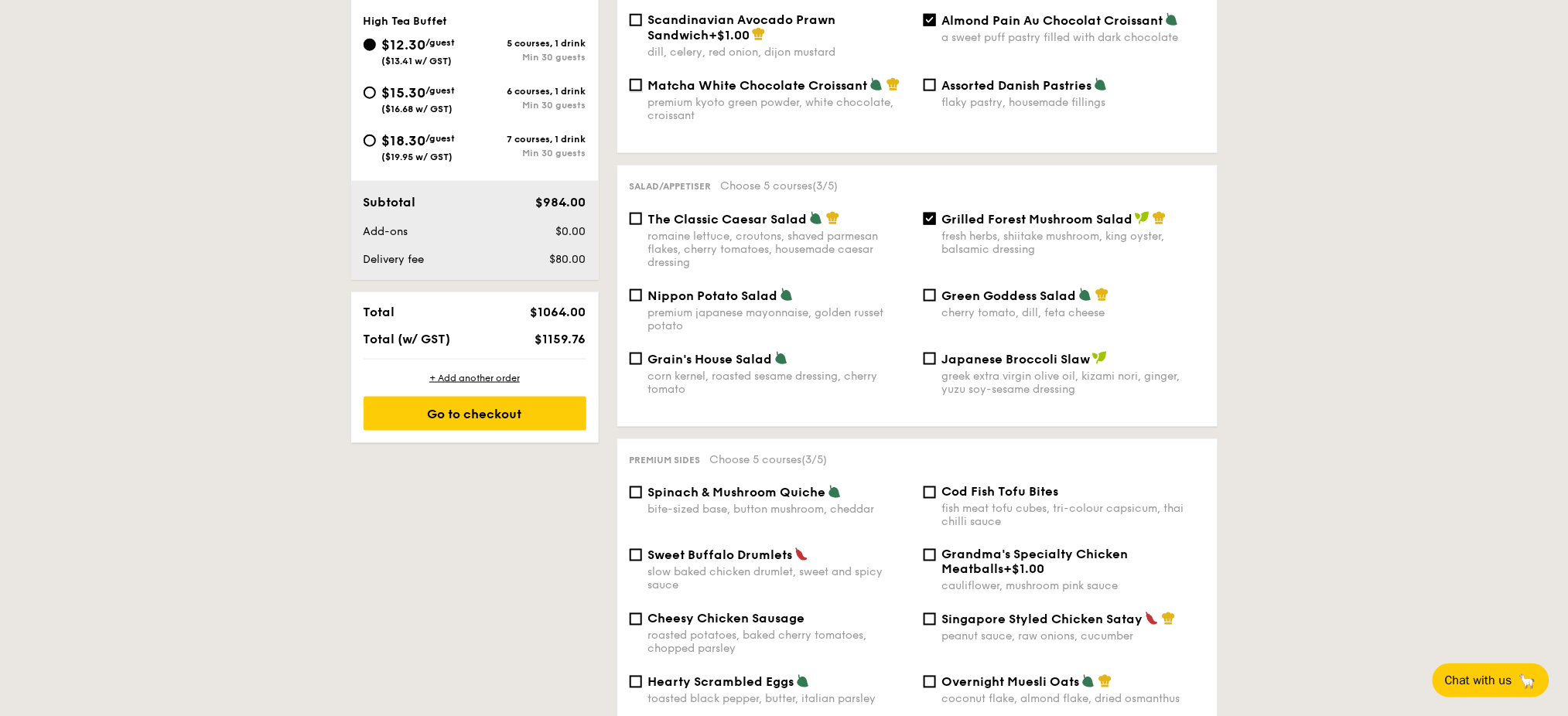 scroll, scrollTop: 721, scrollLeft: 0, axis: vertical 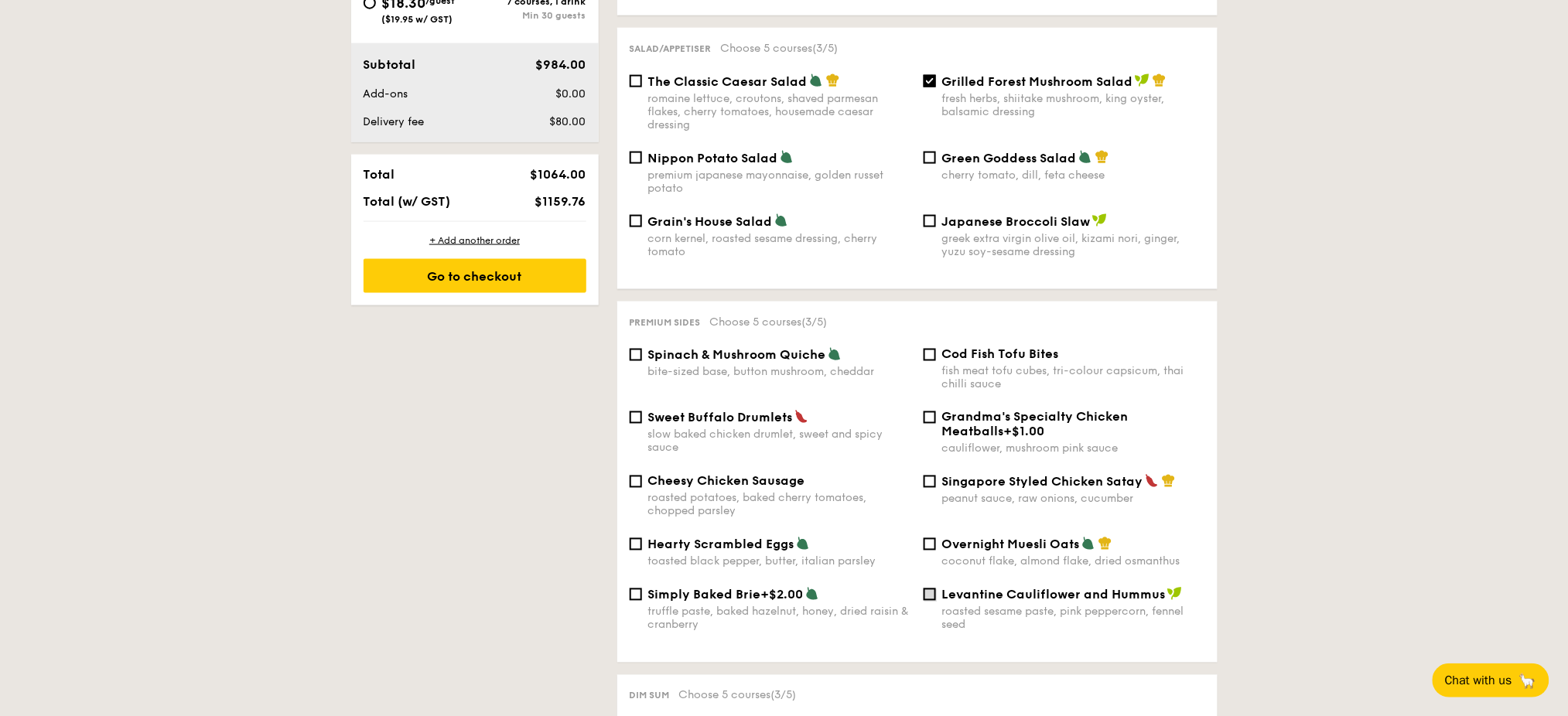 click on "Levantine Cauliflower and Hummus roasted sesame paste, pink peppercorn, fennel seed" at bounding box center (930, 595) 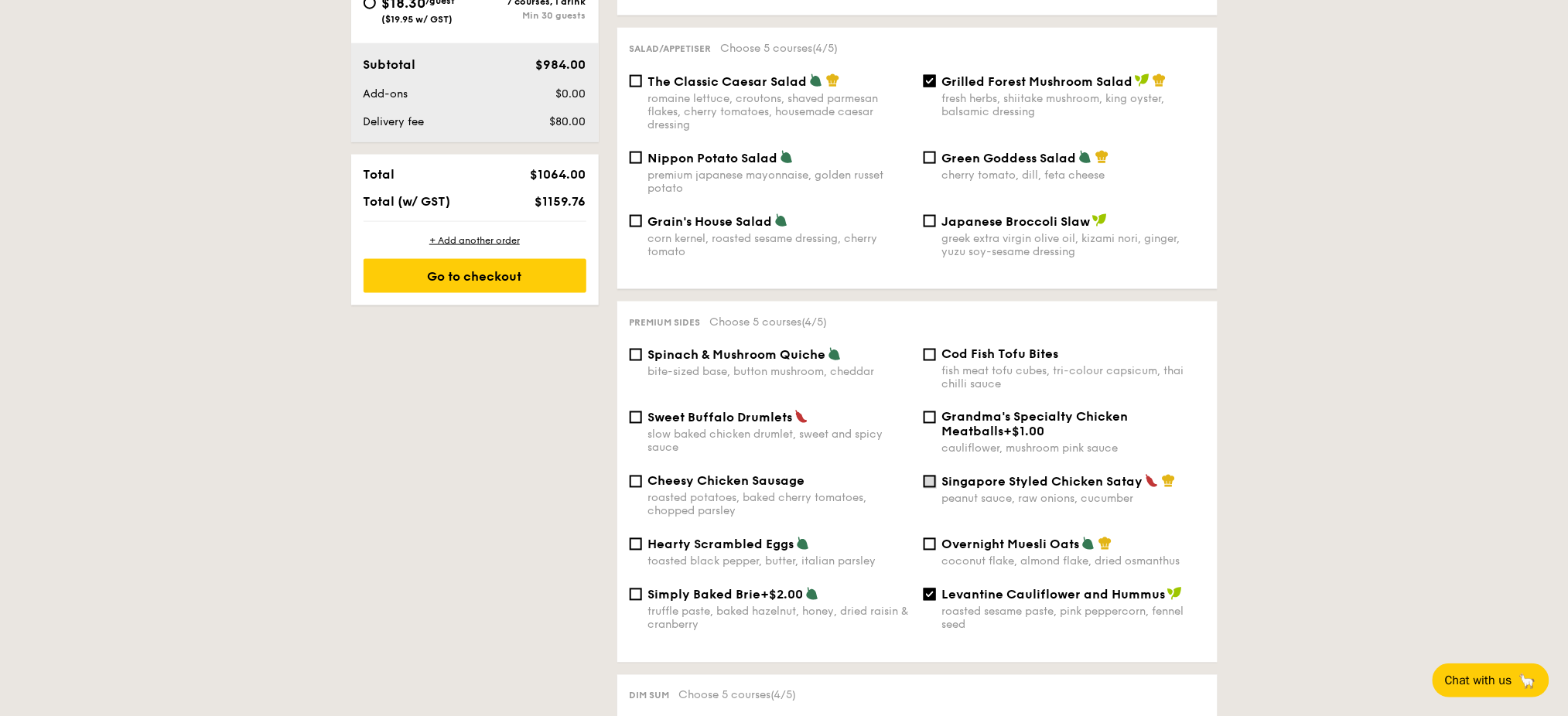 click on "Singapore Styled Chicken Satay peanut sauce, raw onions, cucumber" at bounding box center [930, 482] 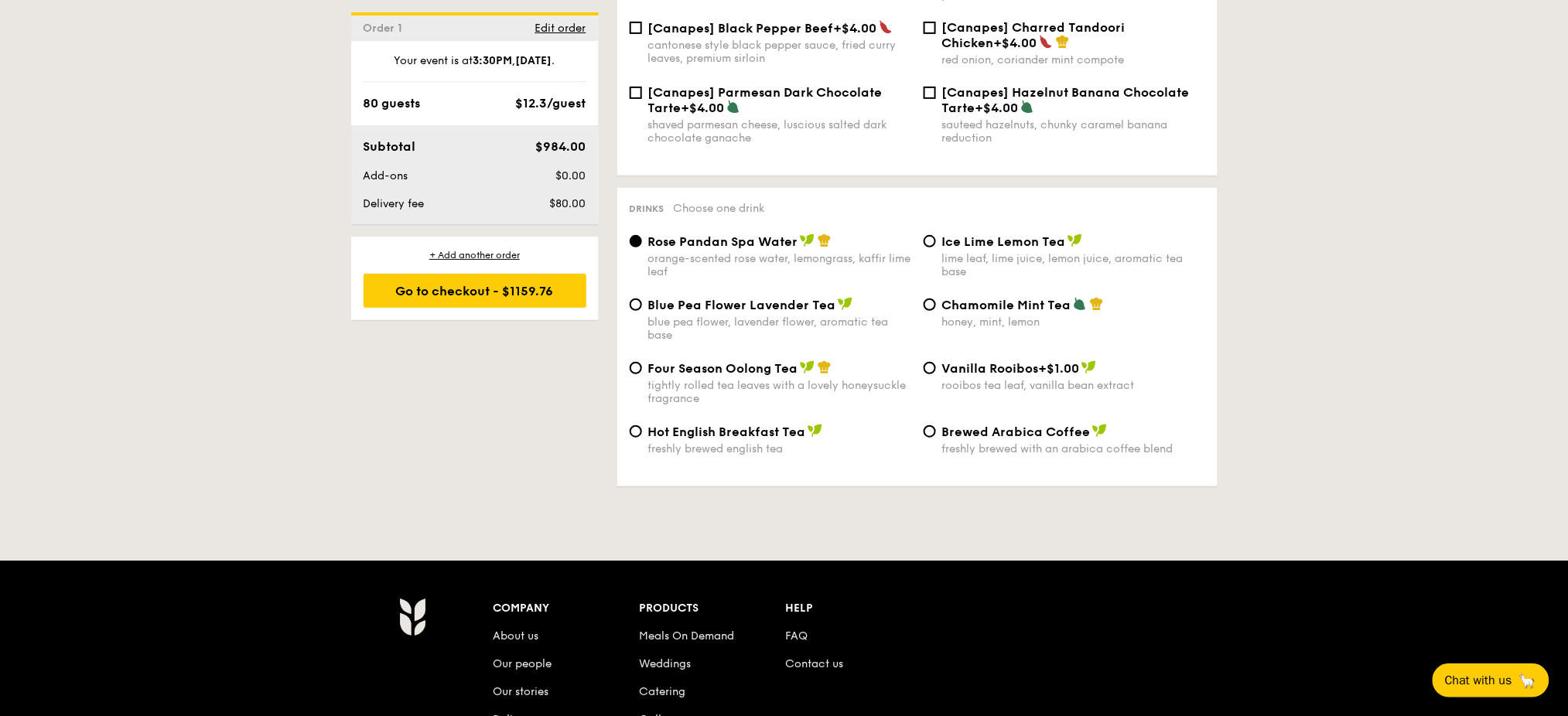 scroll, scrollTop: 2371, scrollLeft: 0, axis: vertical 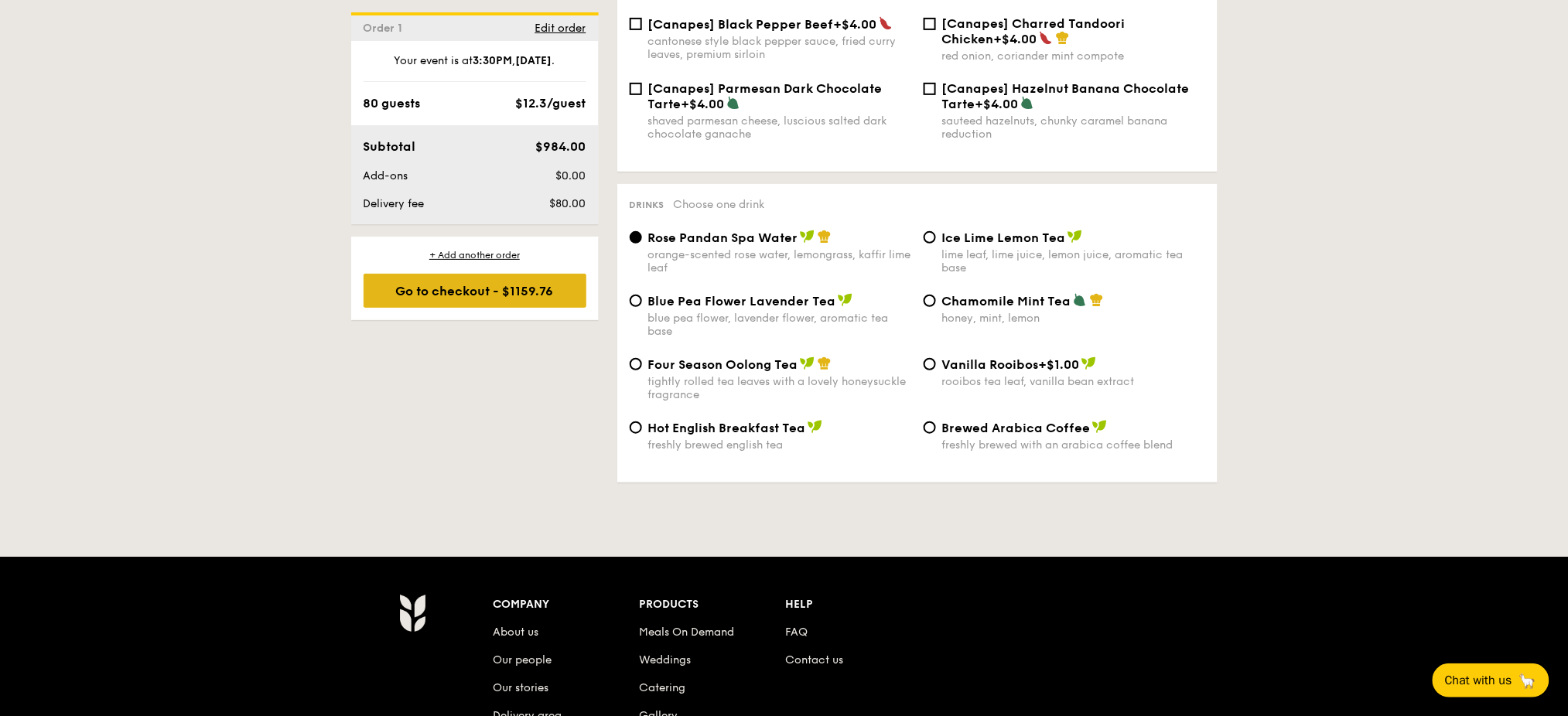click on "Go to checkout
- $1159.76" at bounding box center (475, 291) 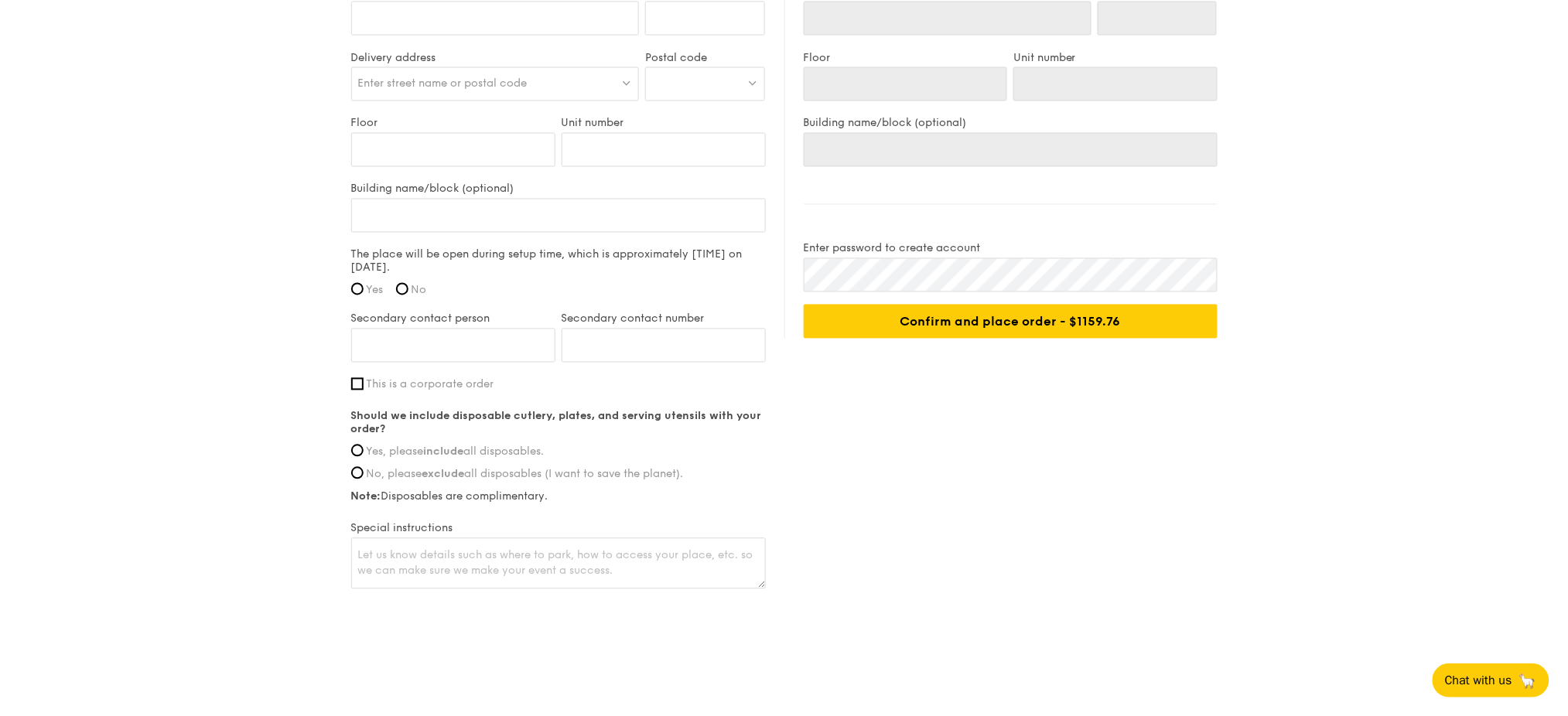scroll, scrollTop: 0, scrollLeft: 0, axis: both 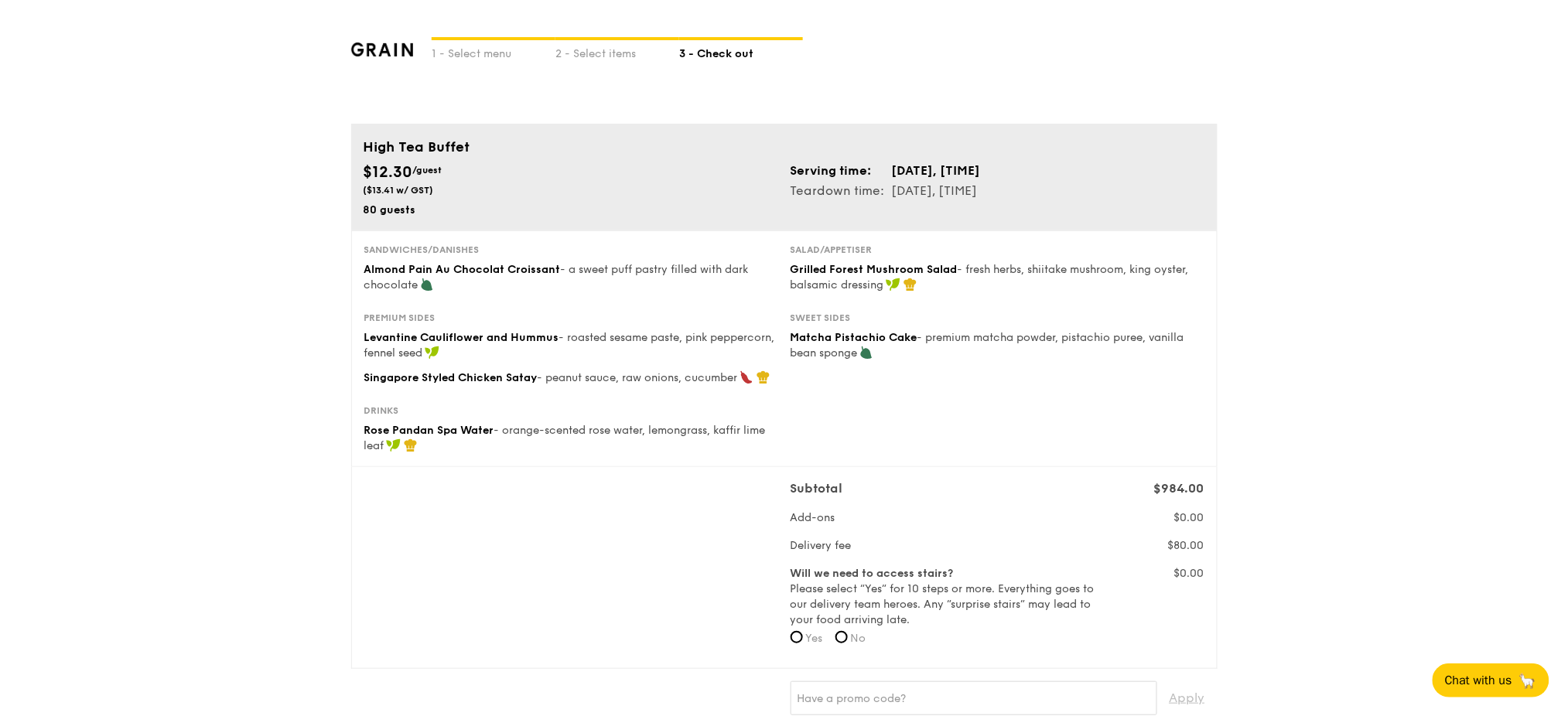 click on "No" at bounding box center (851, 639) 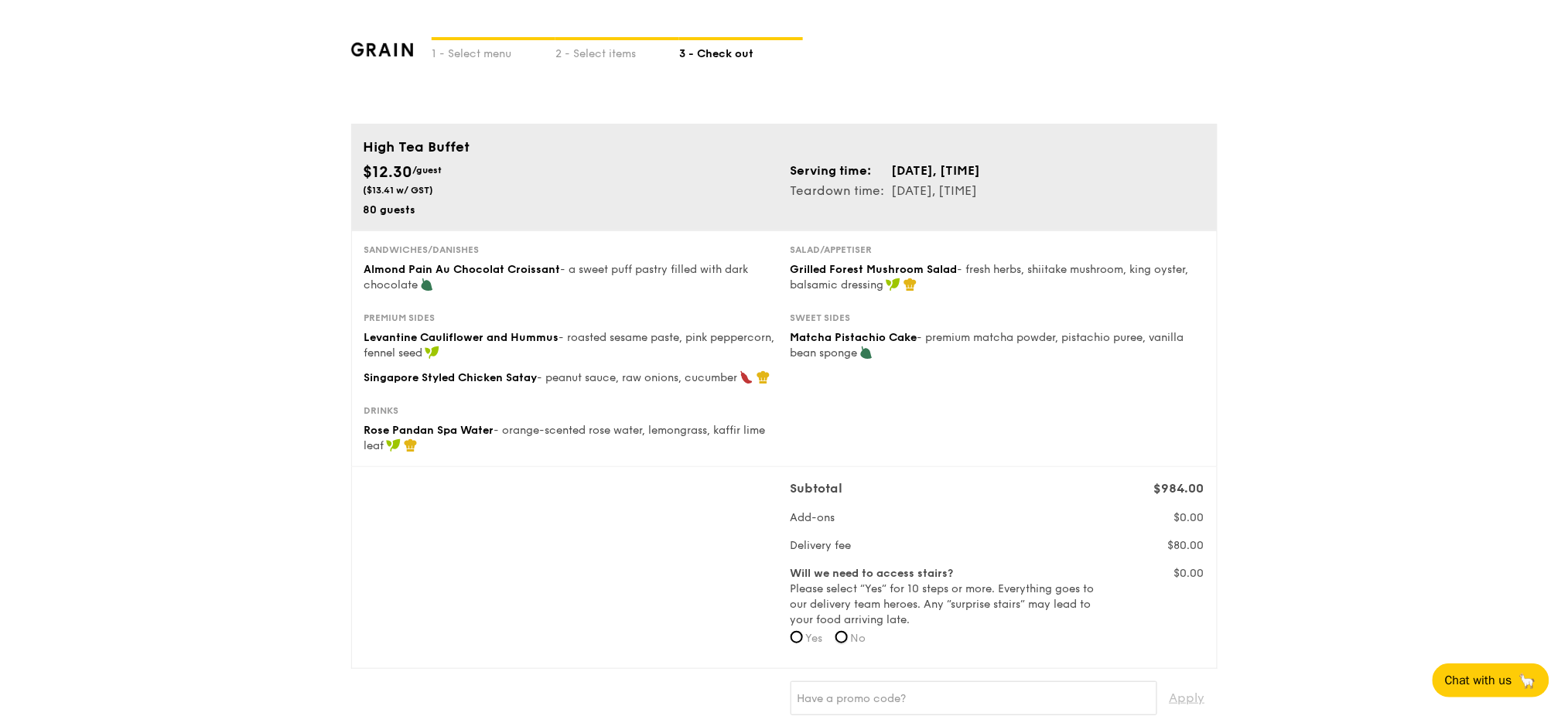 click on "No" at bounding box center [842, 637] 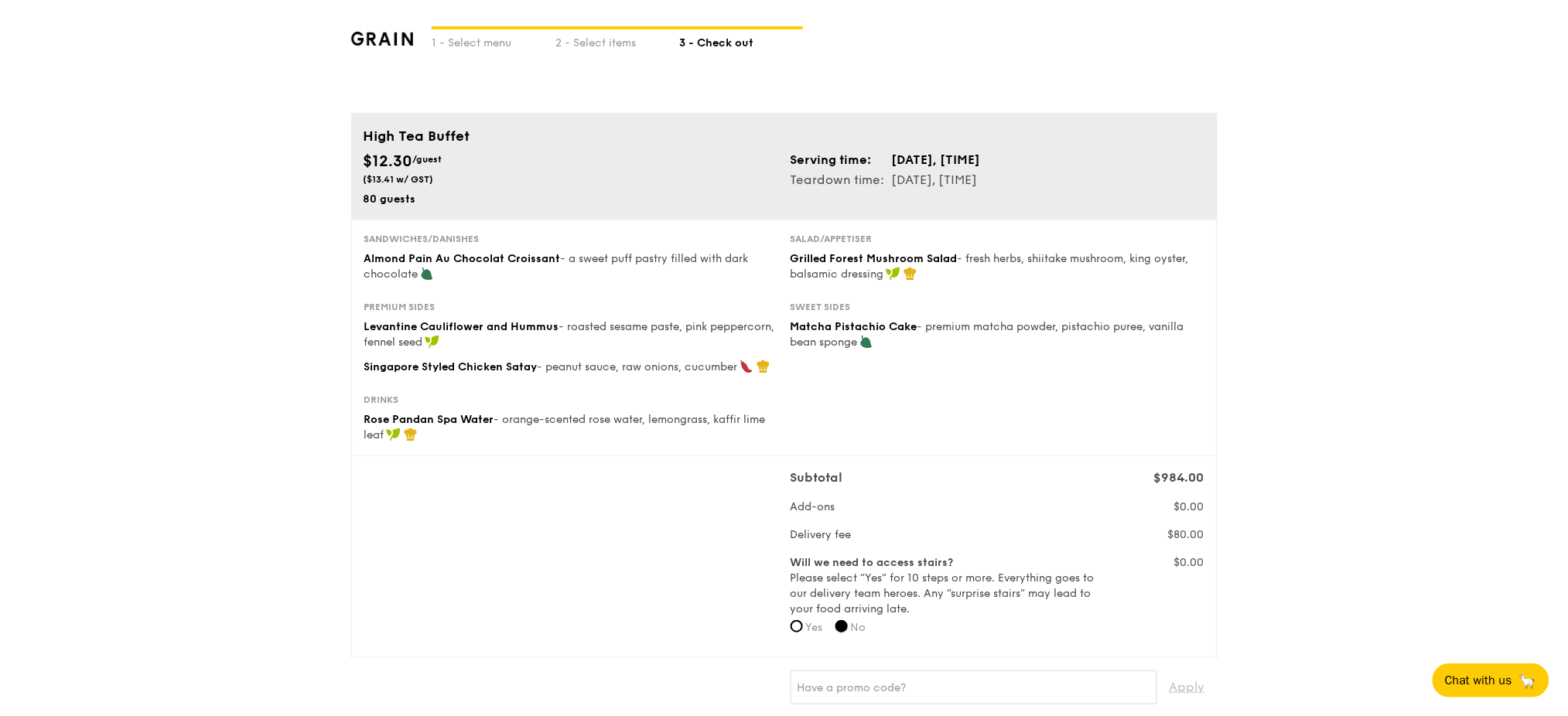 scroll, scrollTop: 0, scrollLeft: 0, axis: both 